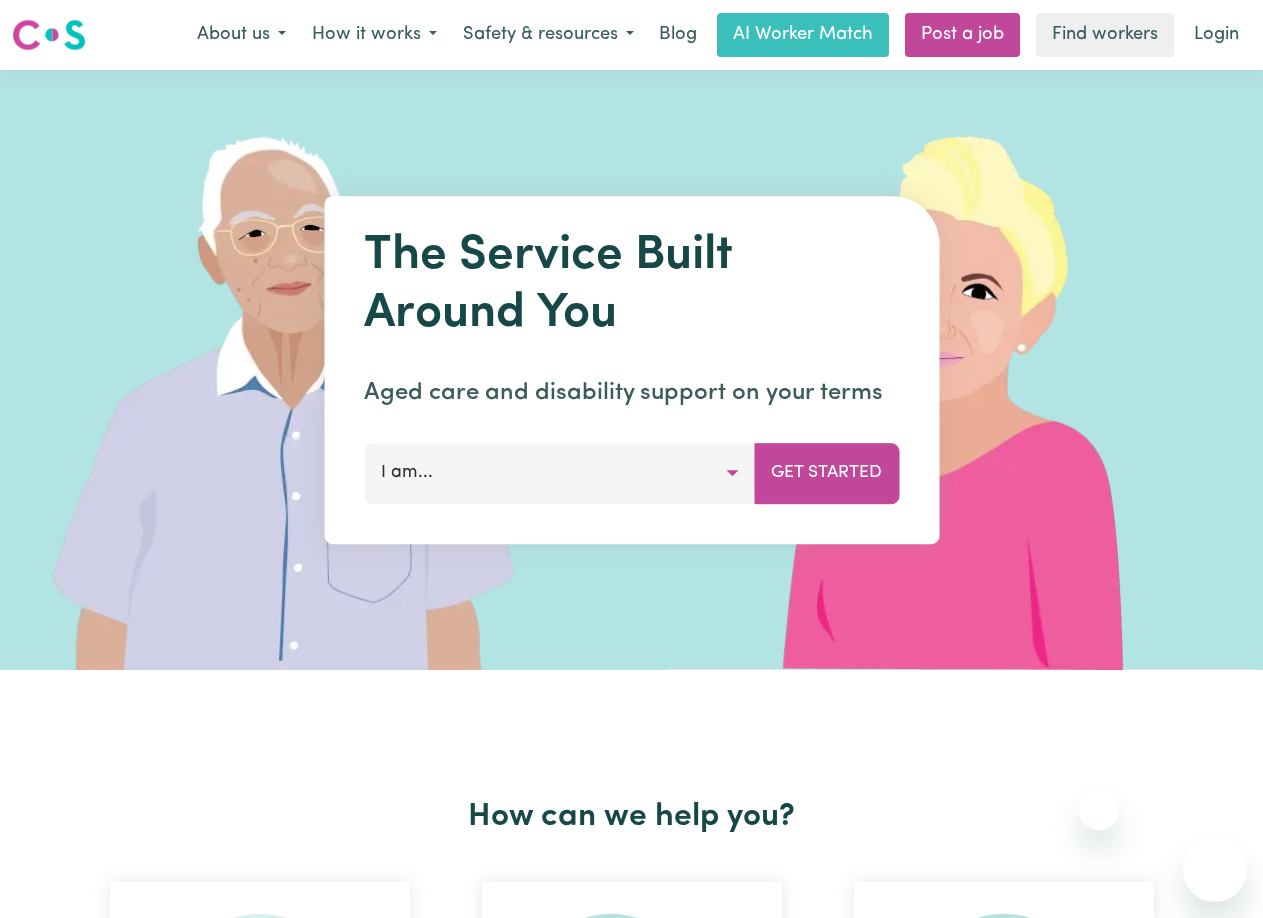 scroll, scrollTop: 0, scrollLeft: 0, axis: both 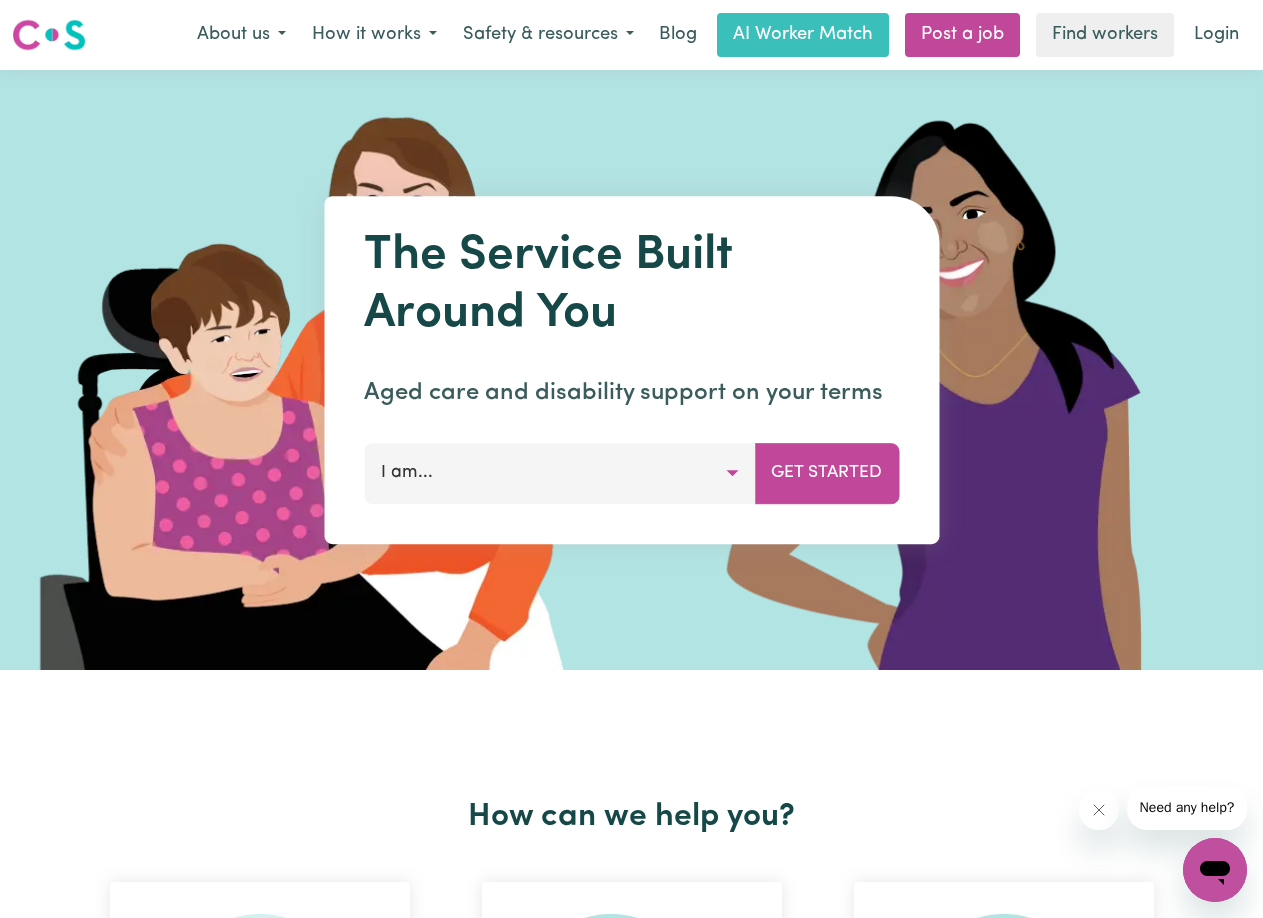 click on "I am..." at bounding box center [559, 473] 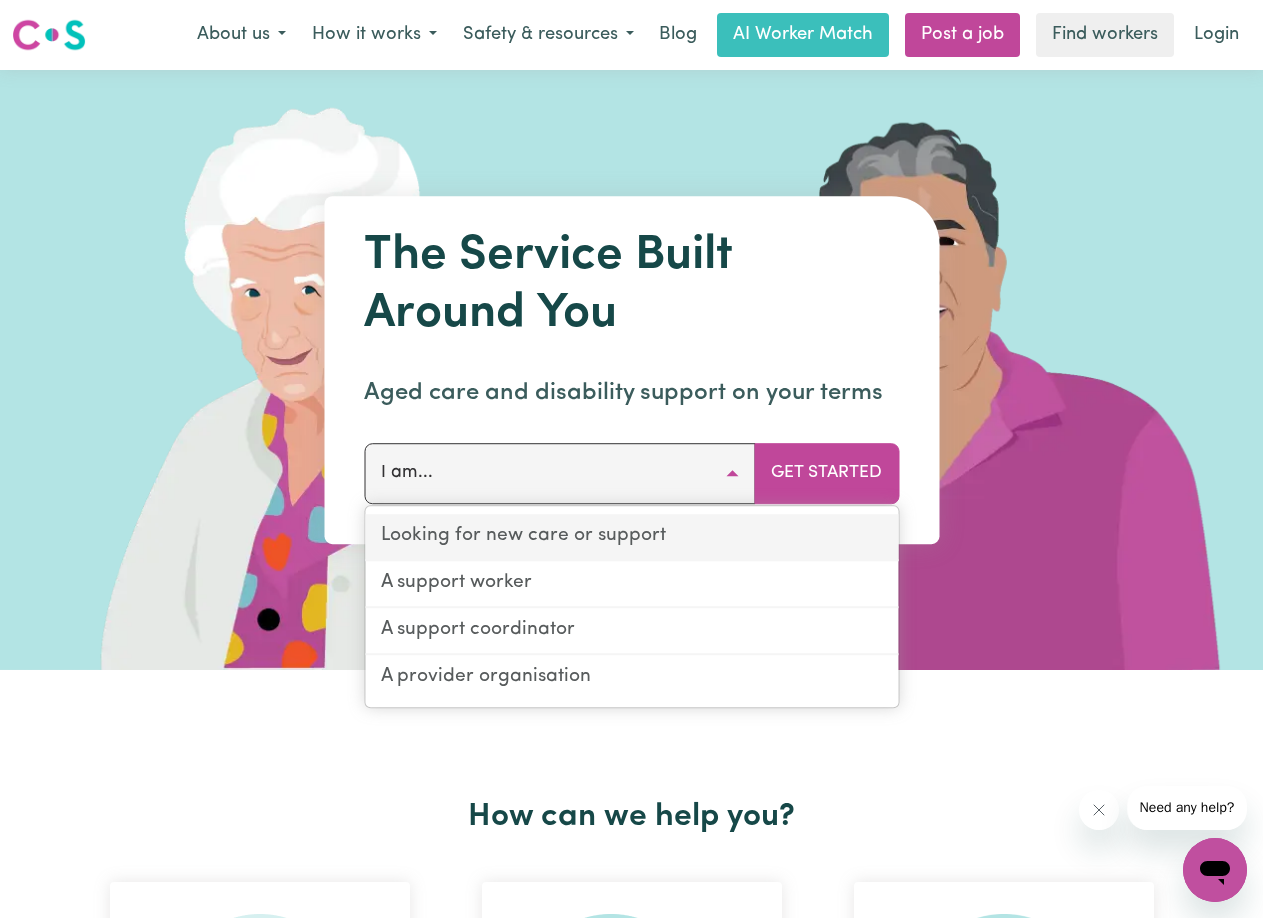 click on "Looking for new care or support" at bounding box center [631, 537] 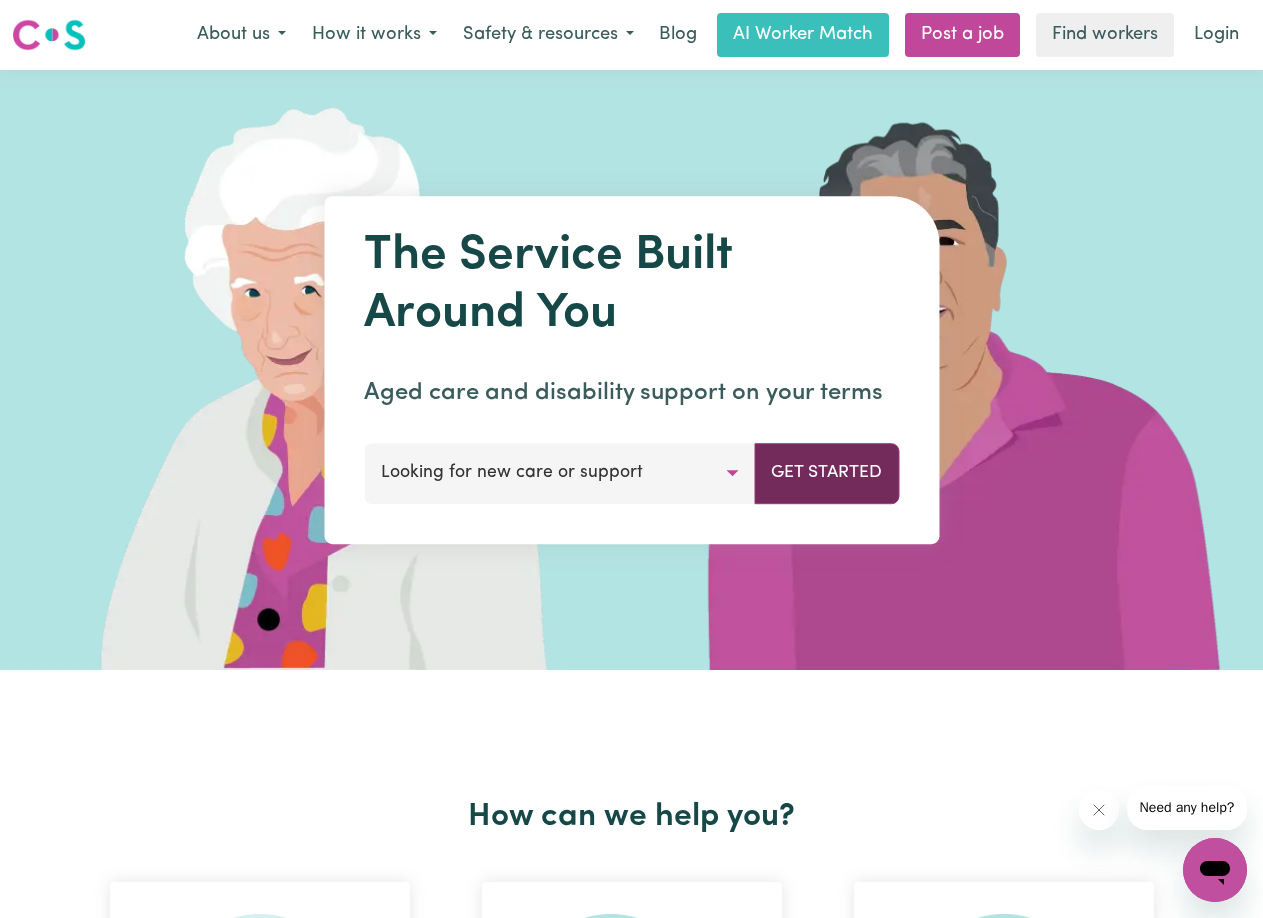 click on "Get Started" at bounding box center (826, 473) 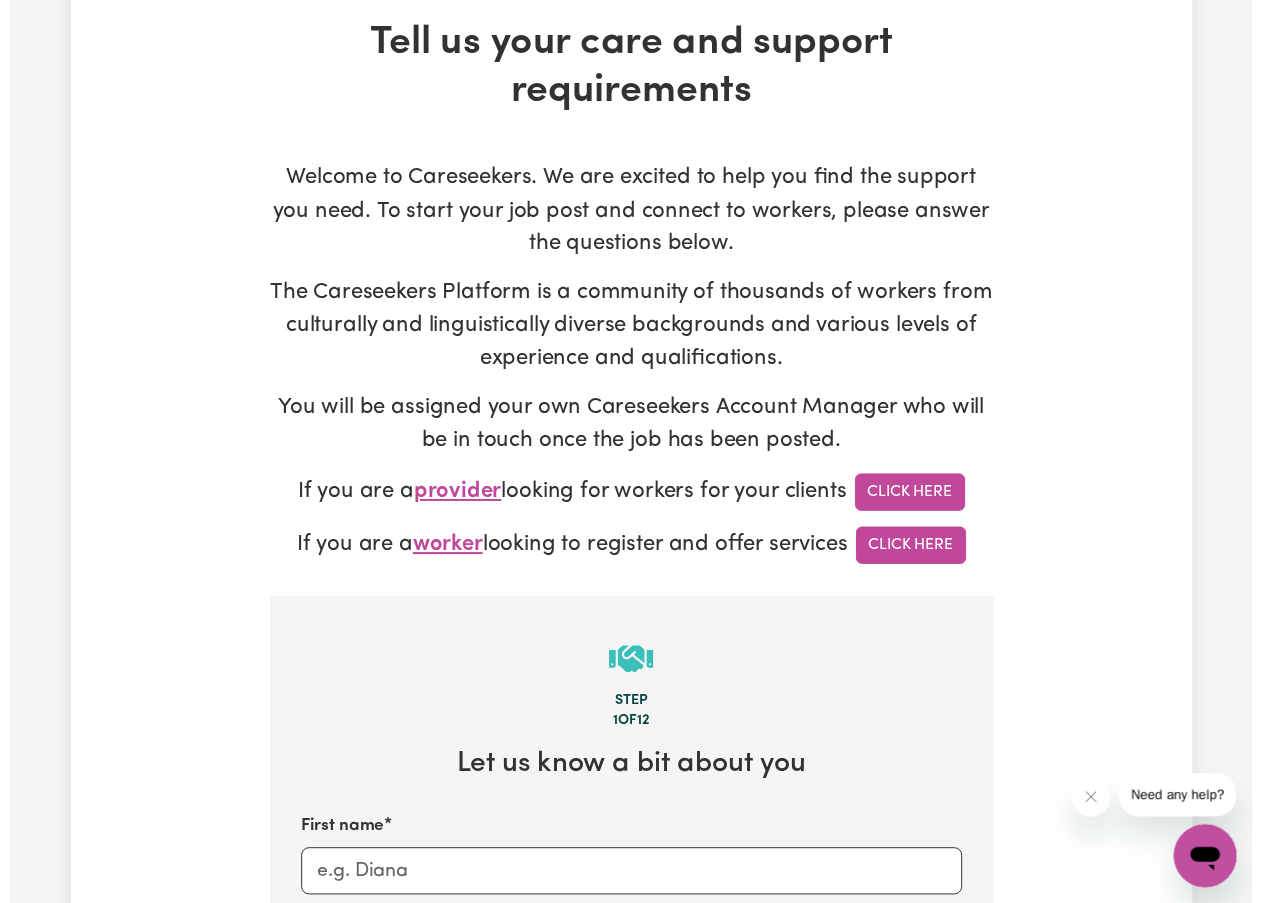 scroll, scrollTop: 0, scrollLeft: 0, axis: both 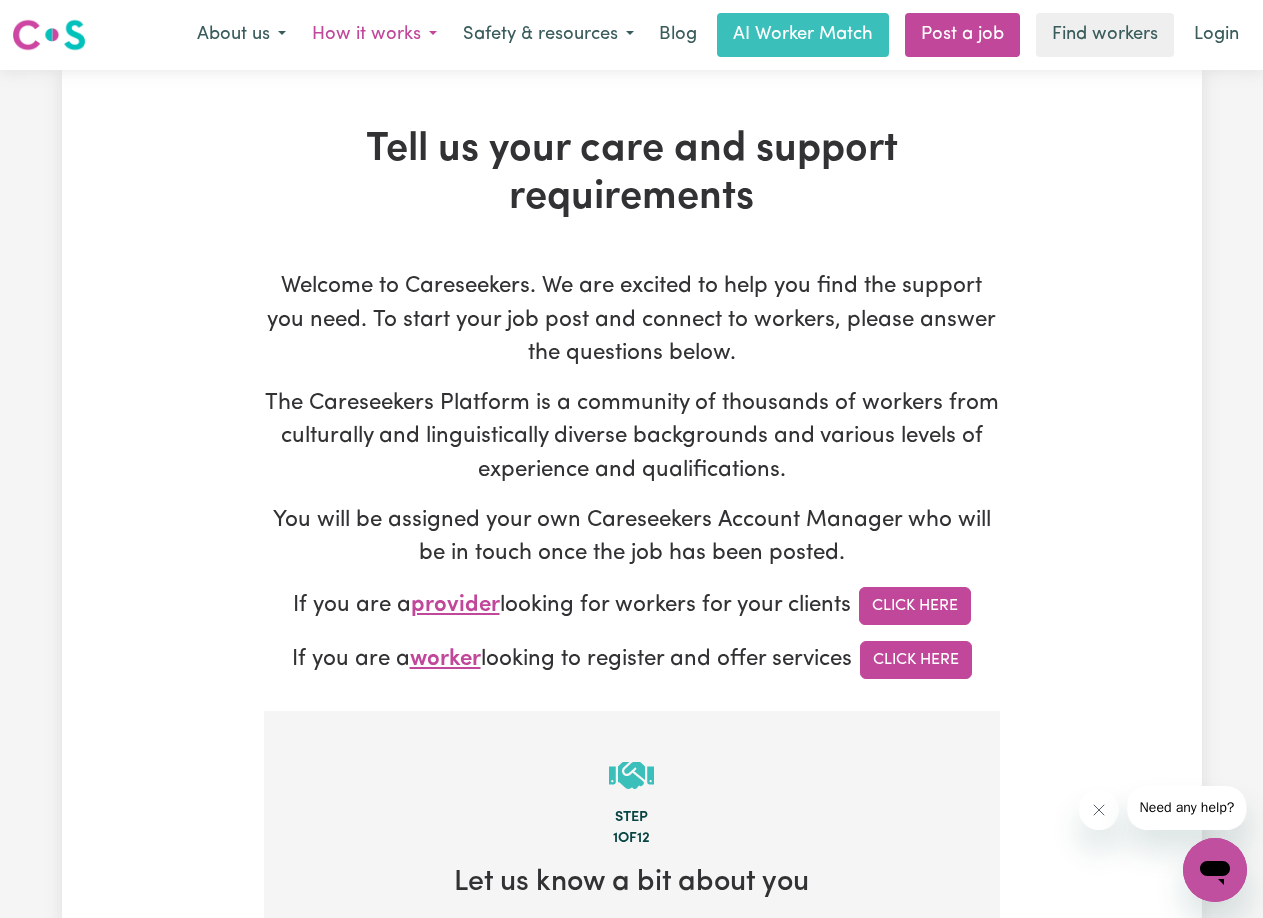 click on "How it works" at bounding box center (374, 35) 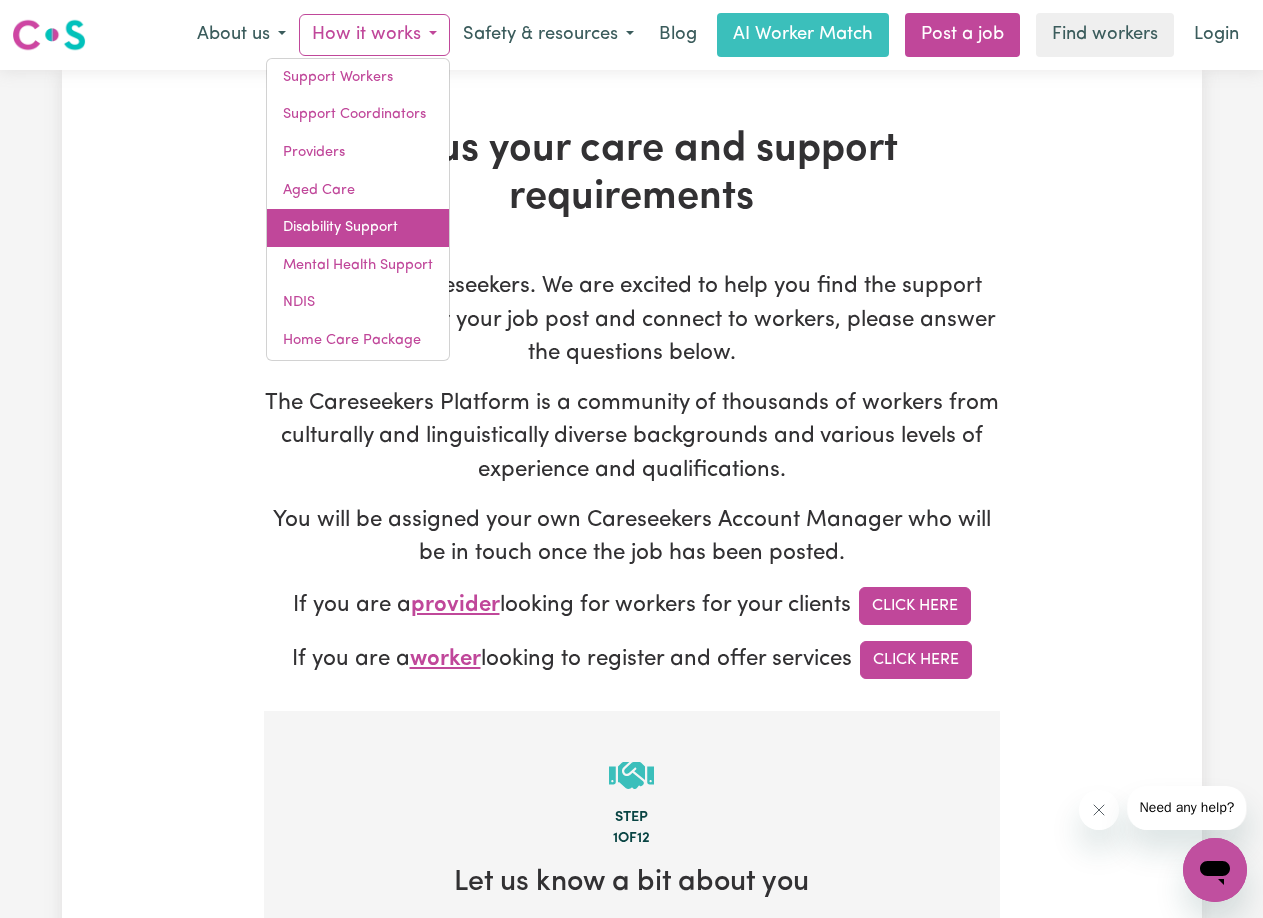 click on "Disability Support" at bounding box center (358, 228) 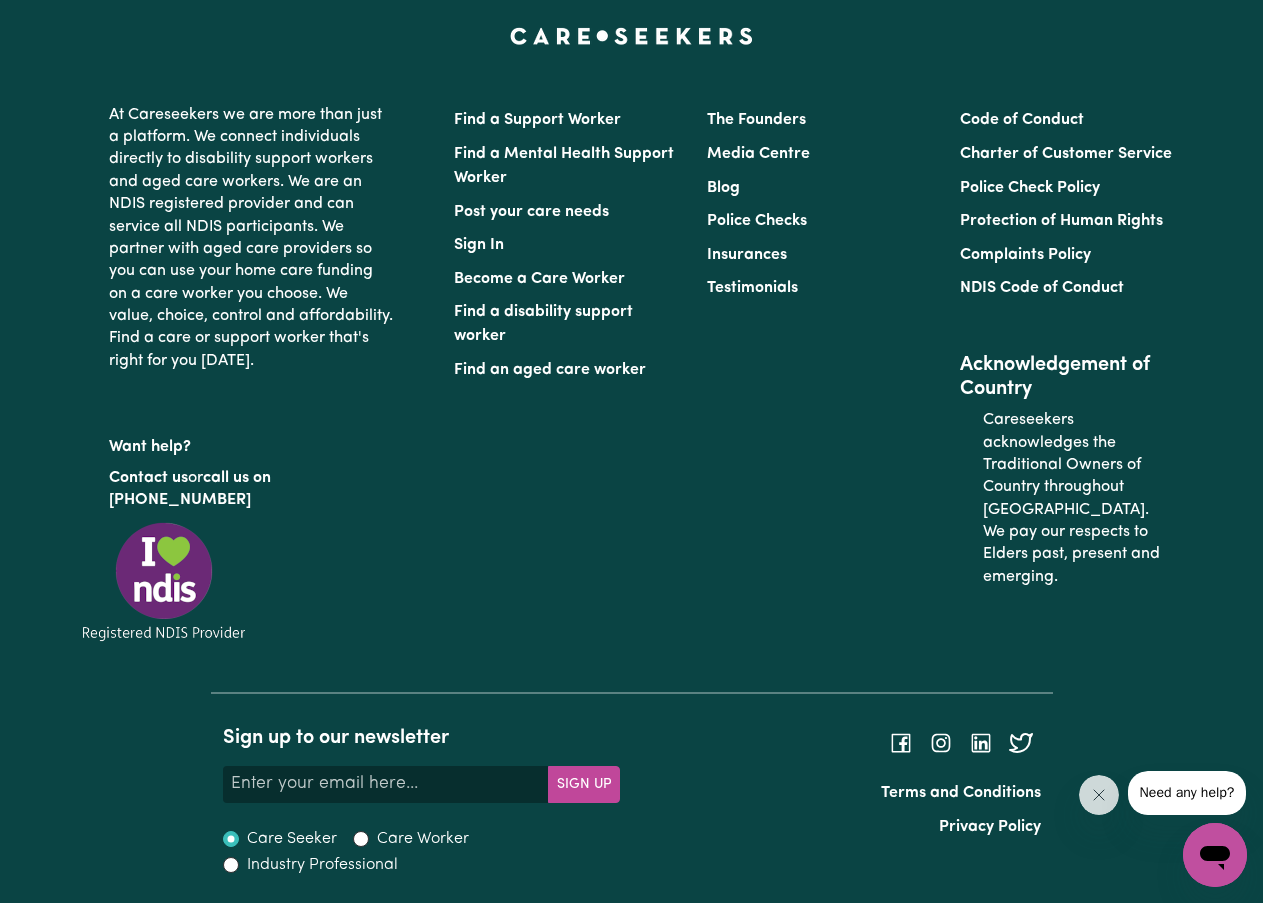 scroll, scrollTop: 7809, scrollLeft: 0, axis: vertical 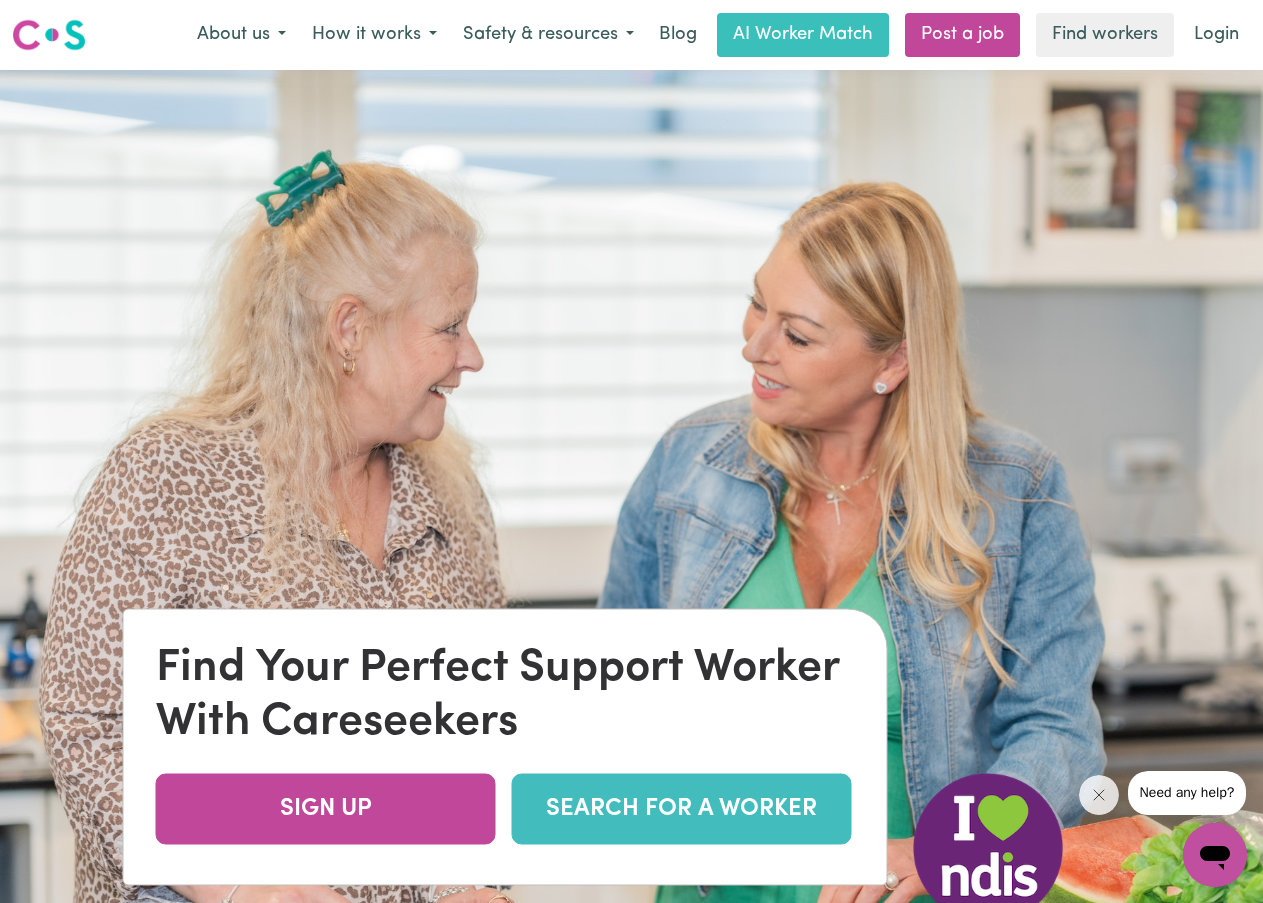click 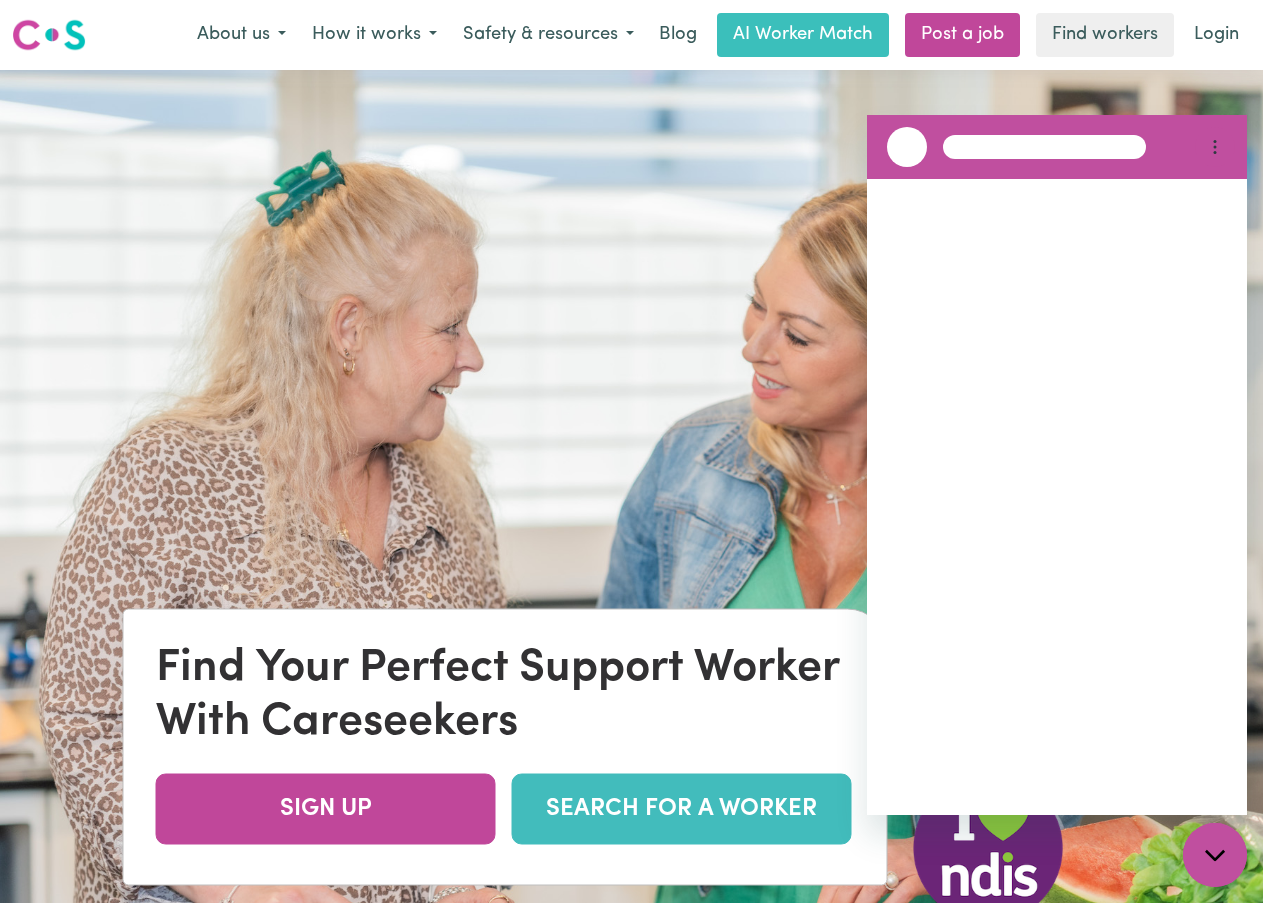 scroll, scrollTop: 0, scrollLeft: 0, axis: both 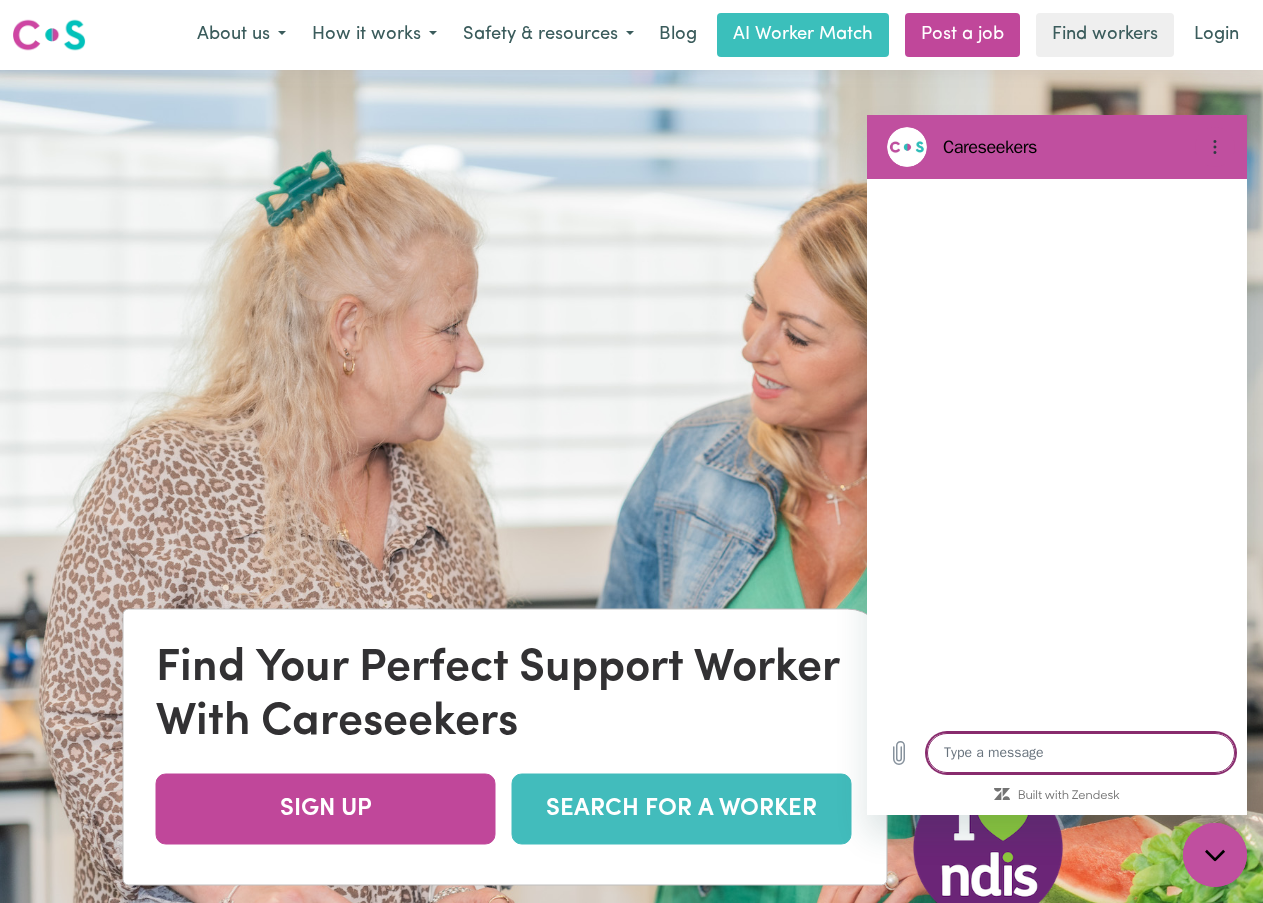 type on "x" 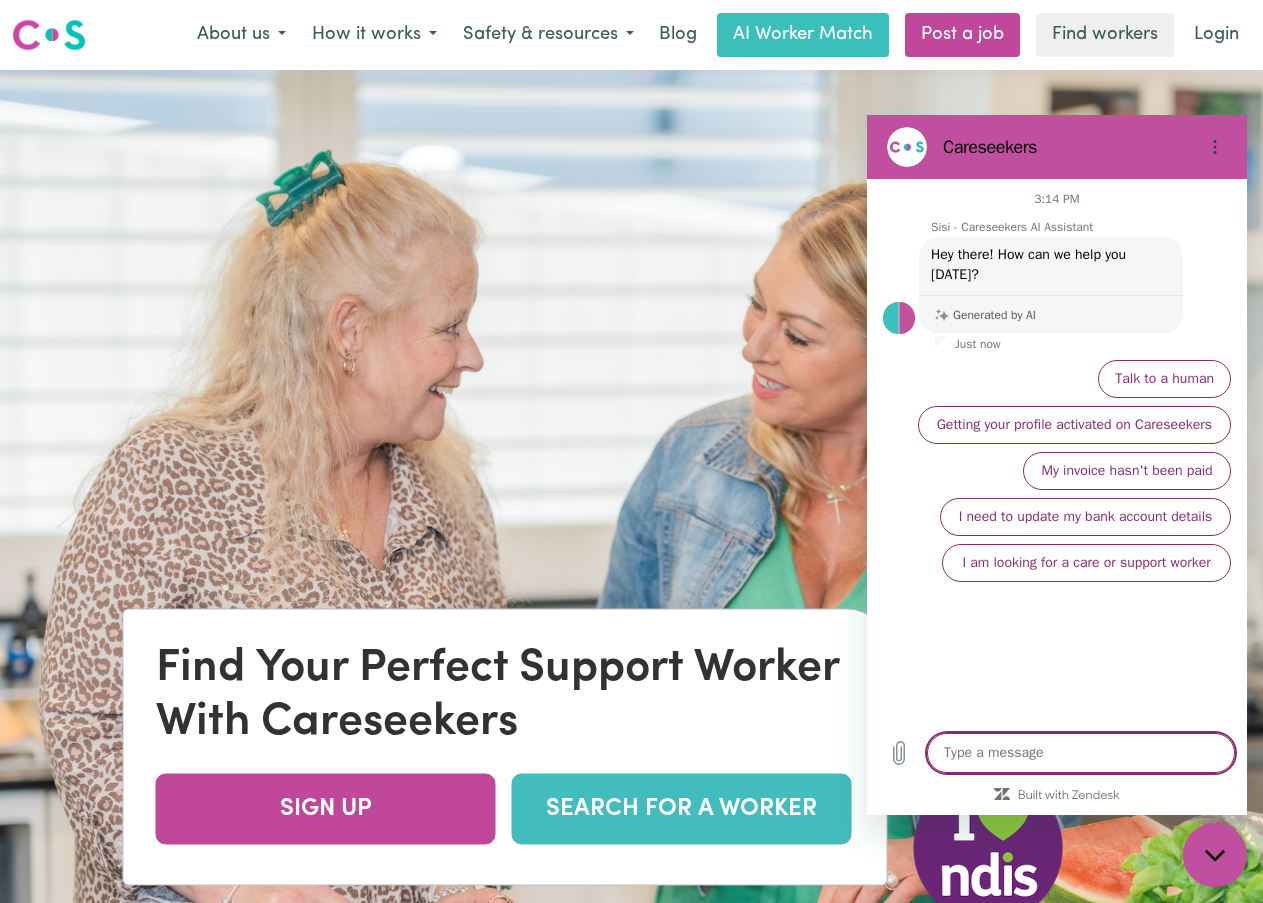 type on "w" 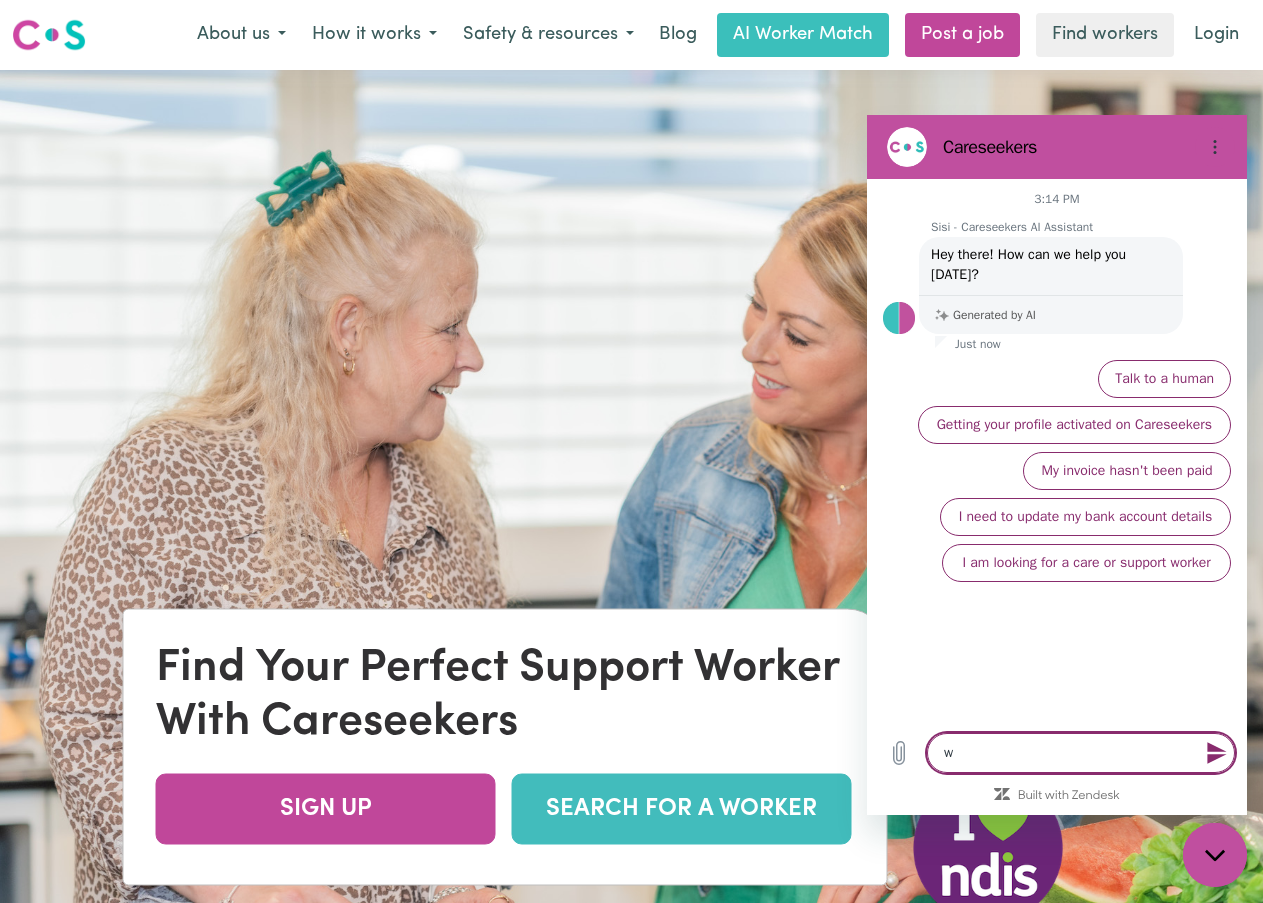 type on "wh" 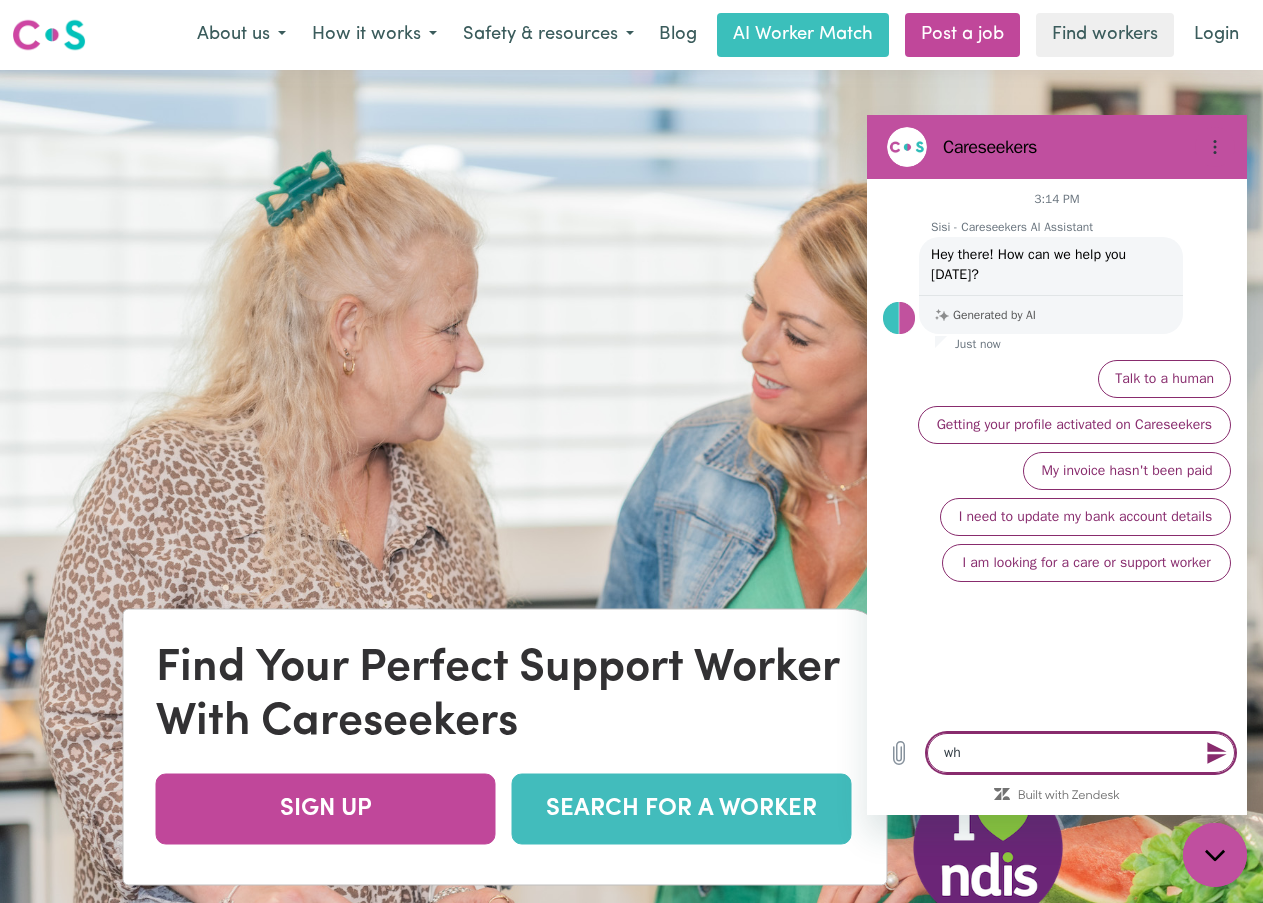 type on "wha" 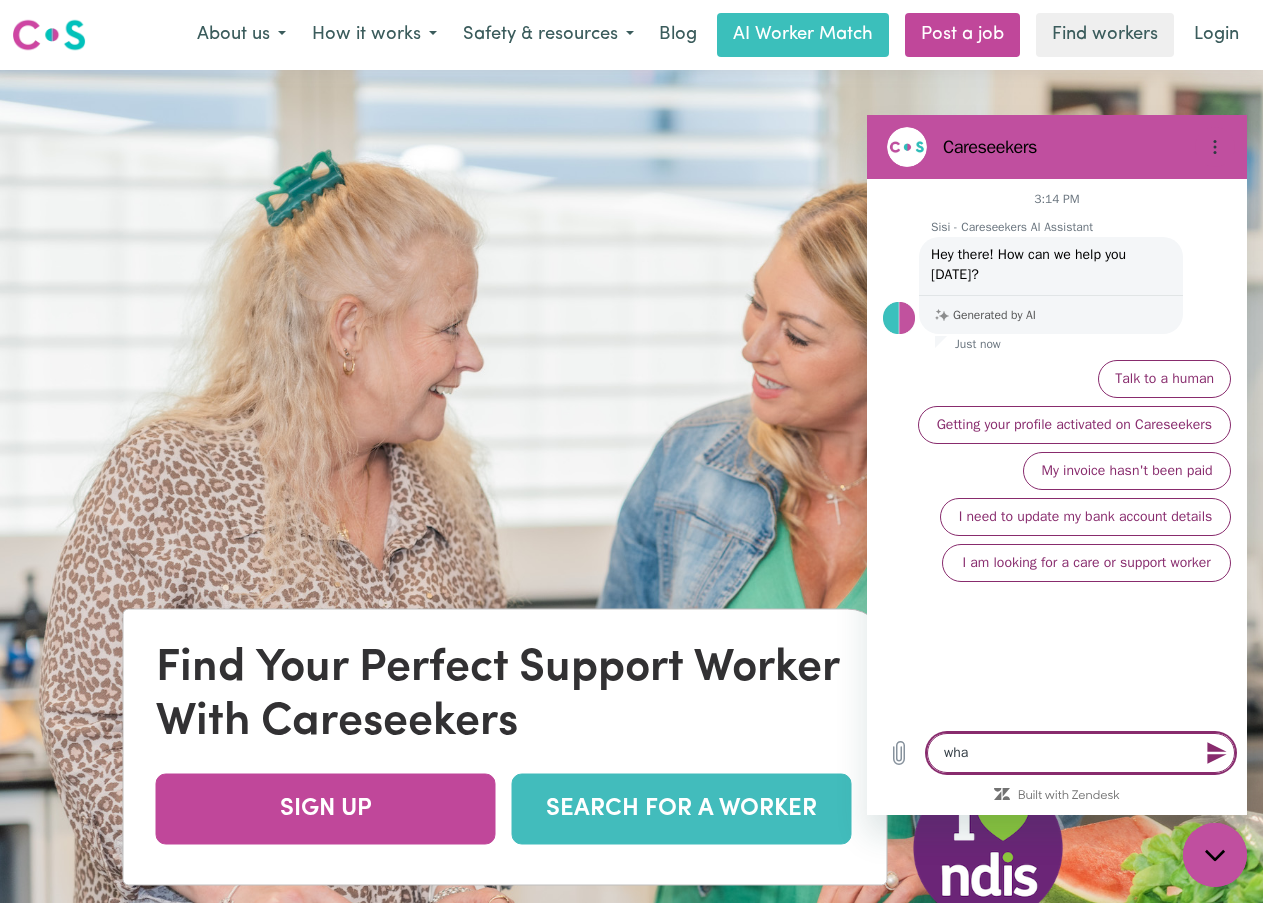 type on "what" 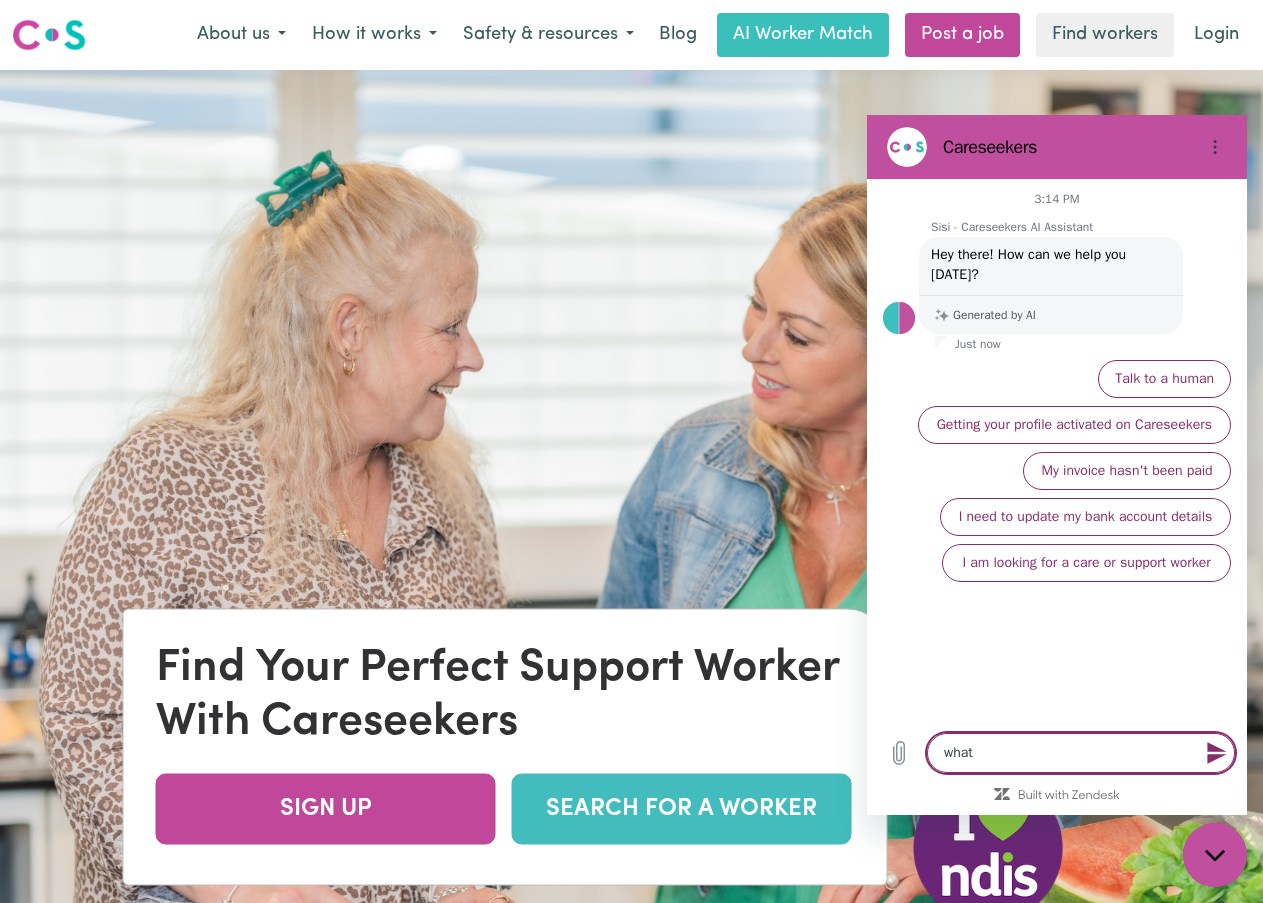 type on "what" 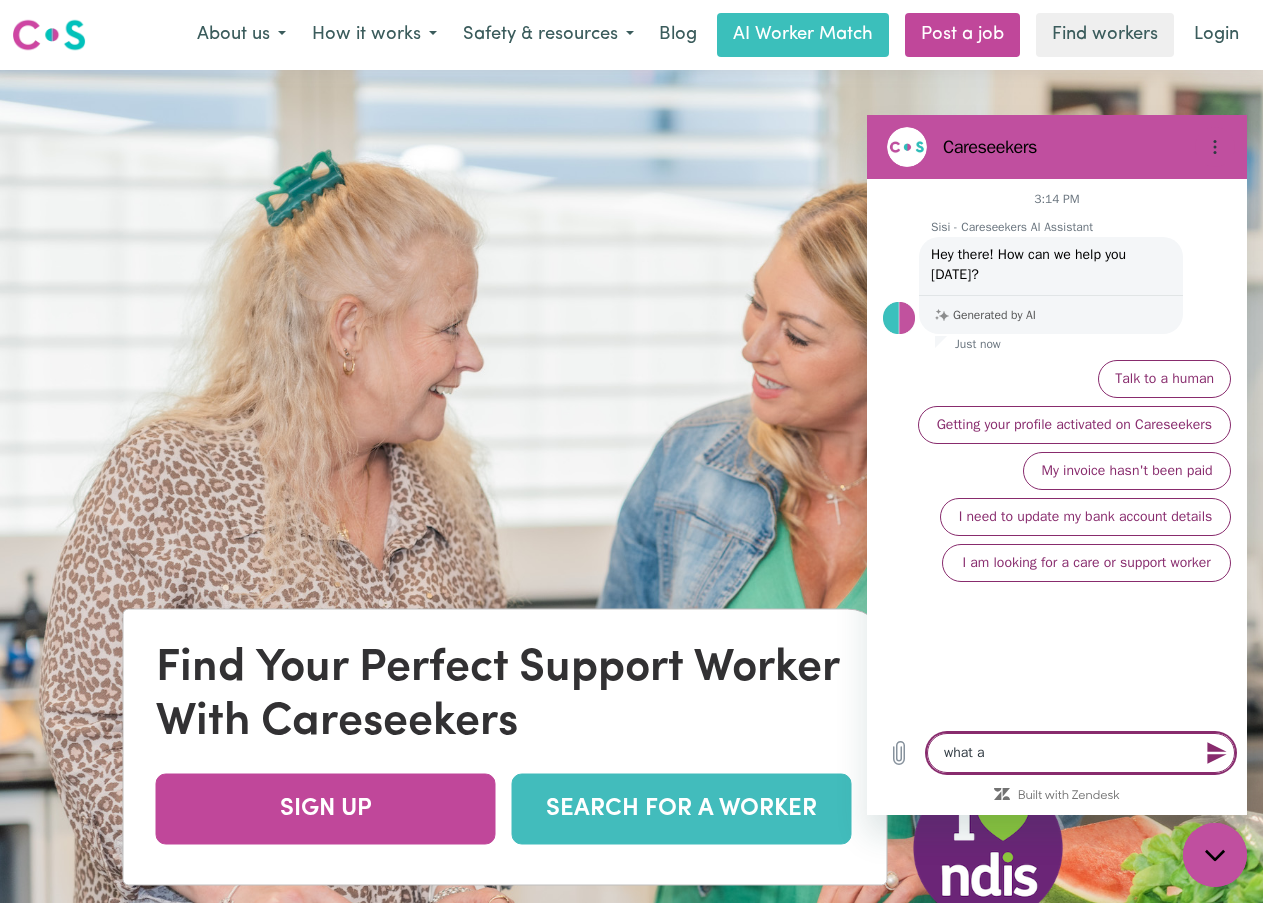 type on "what ar" 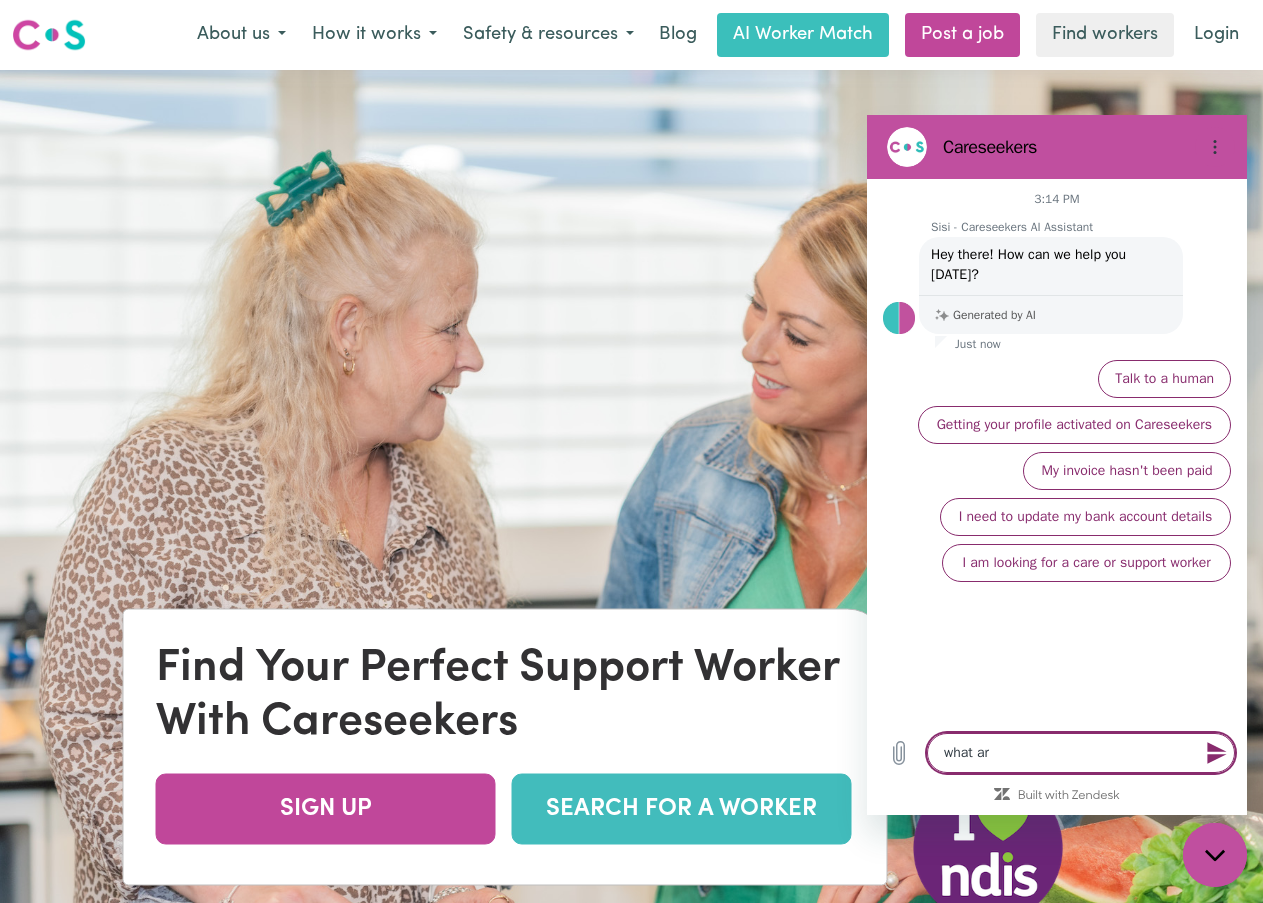 type on "what are" 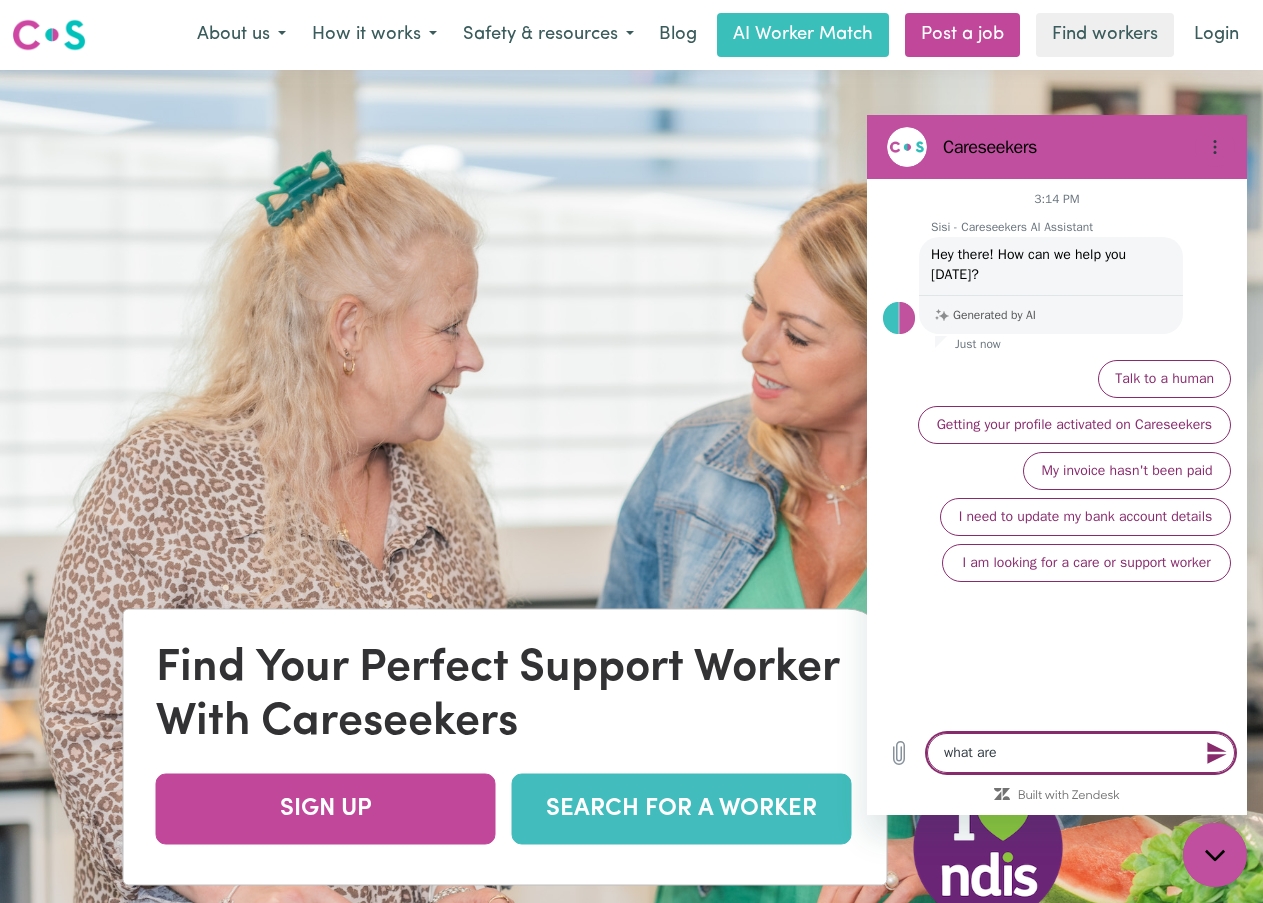 type on "what are" 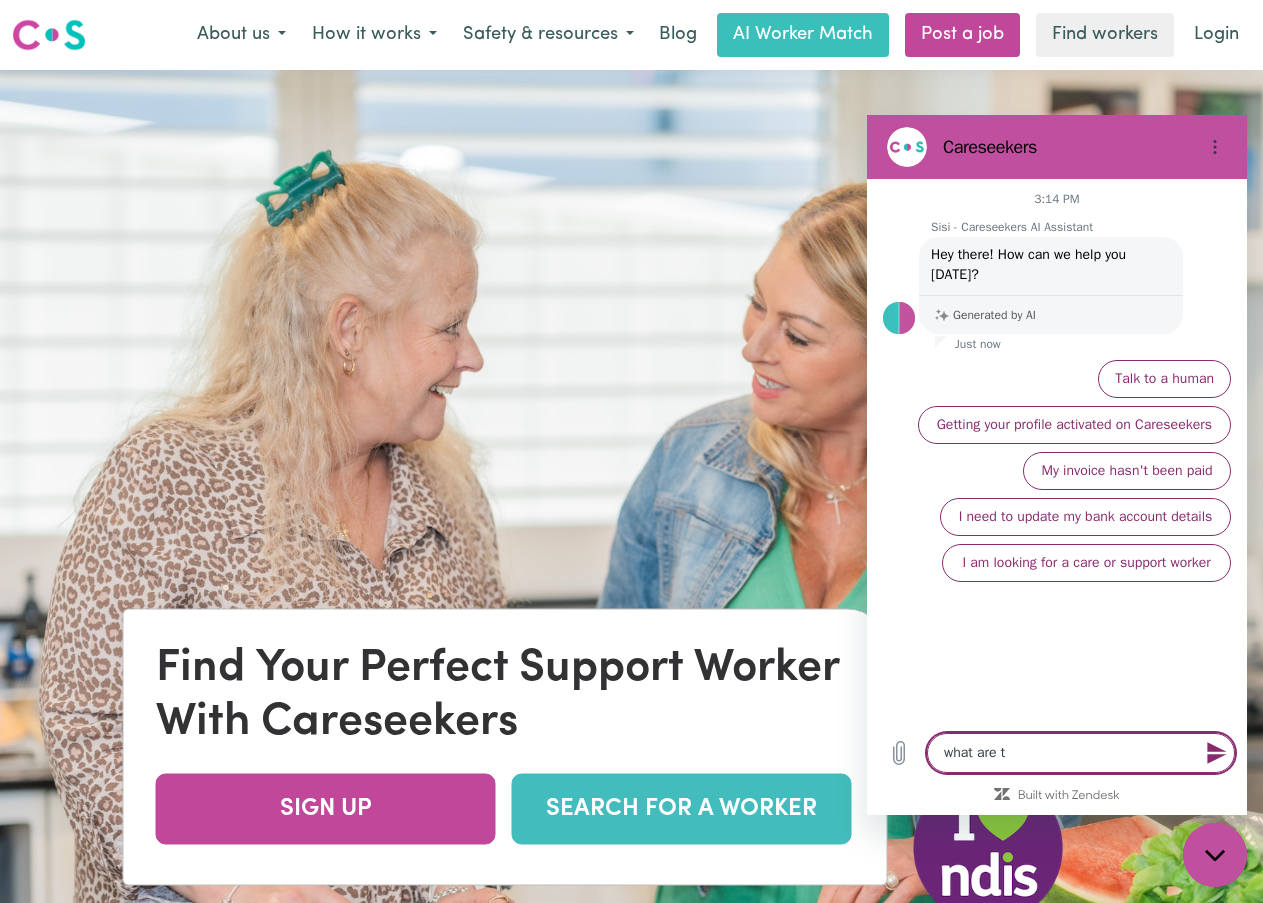 type on "what are th" 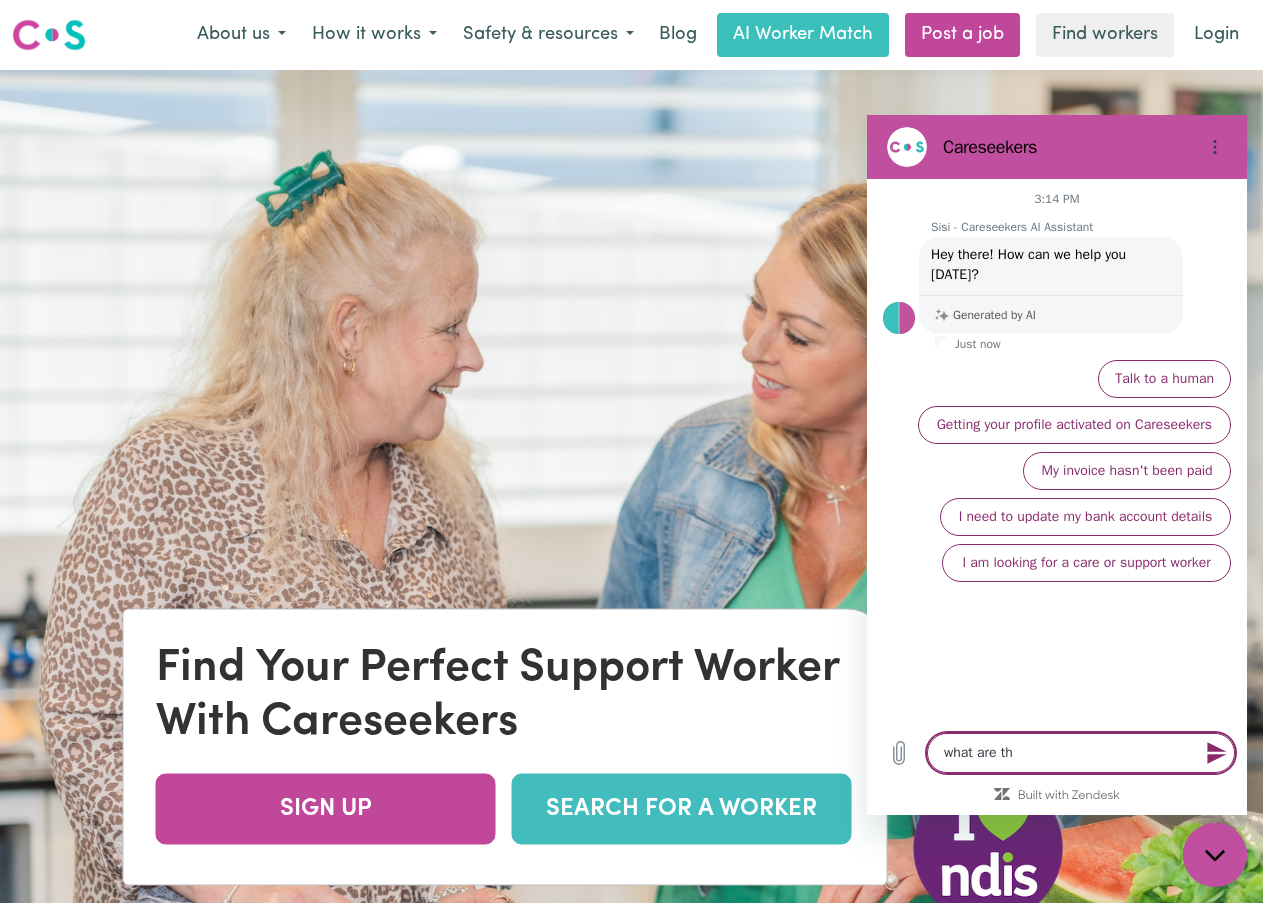 type on "what are the" 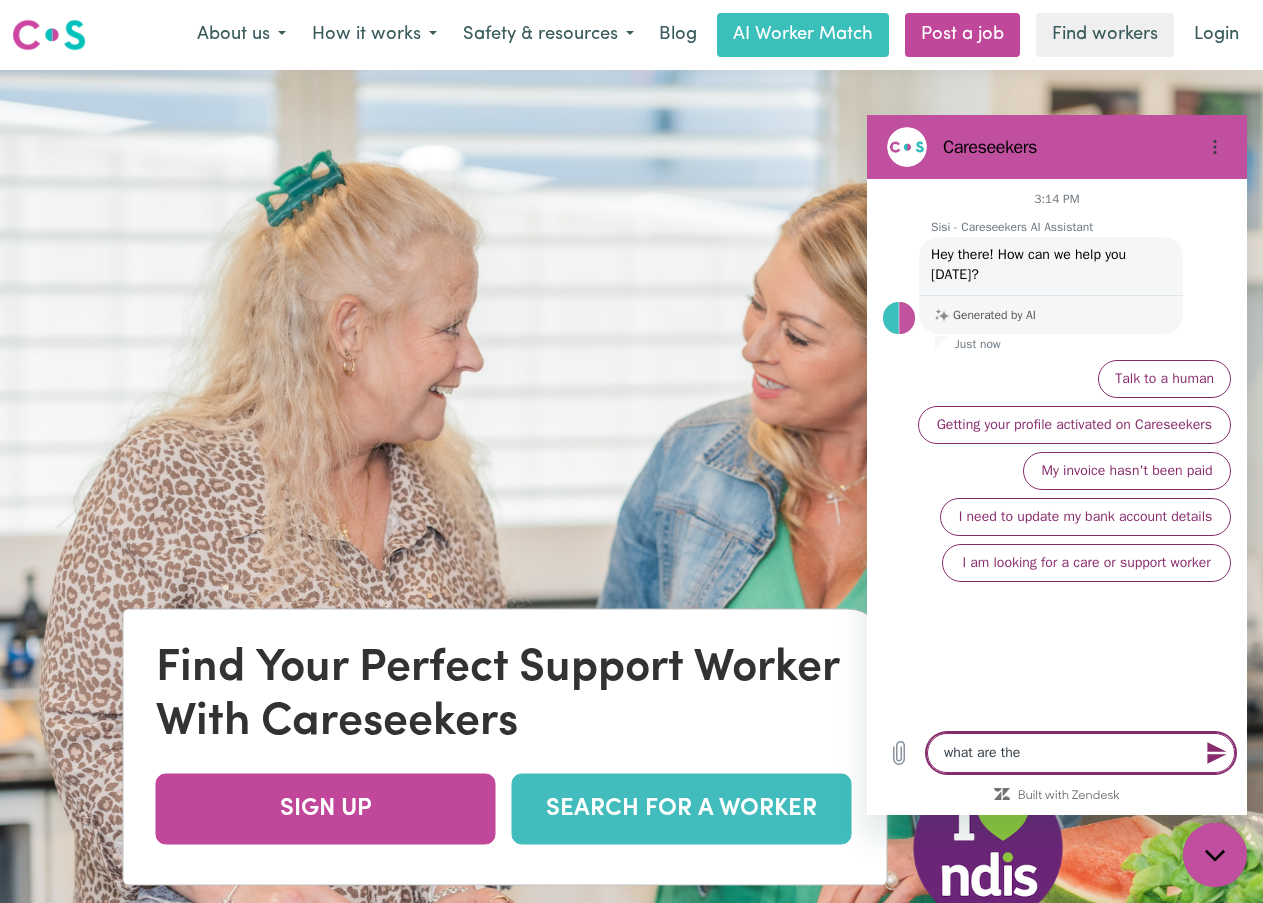 type on "what are the" 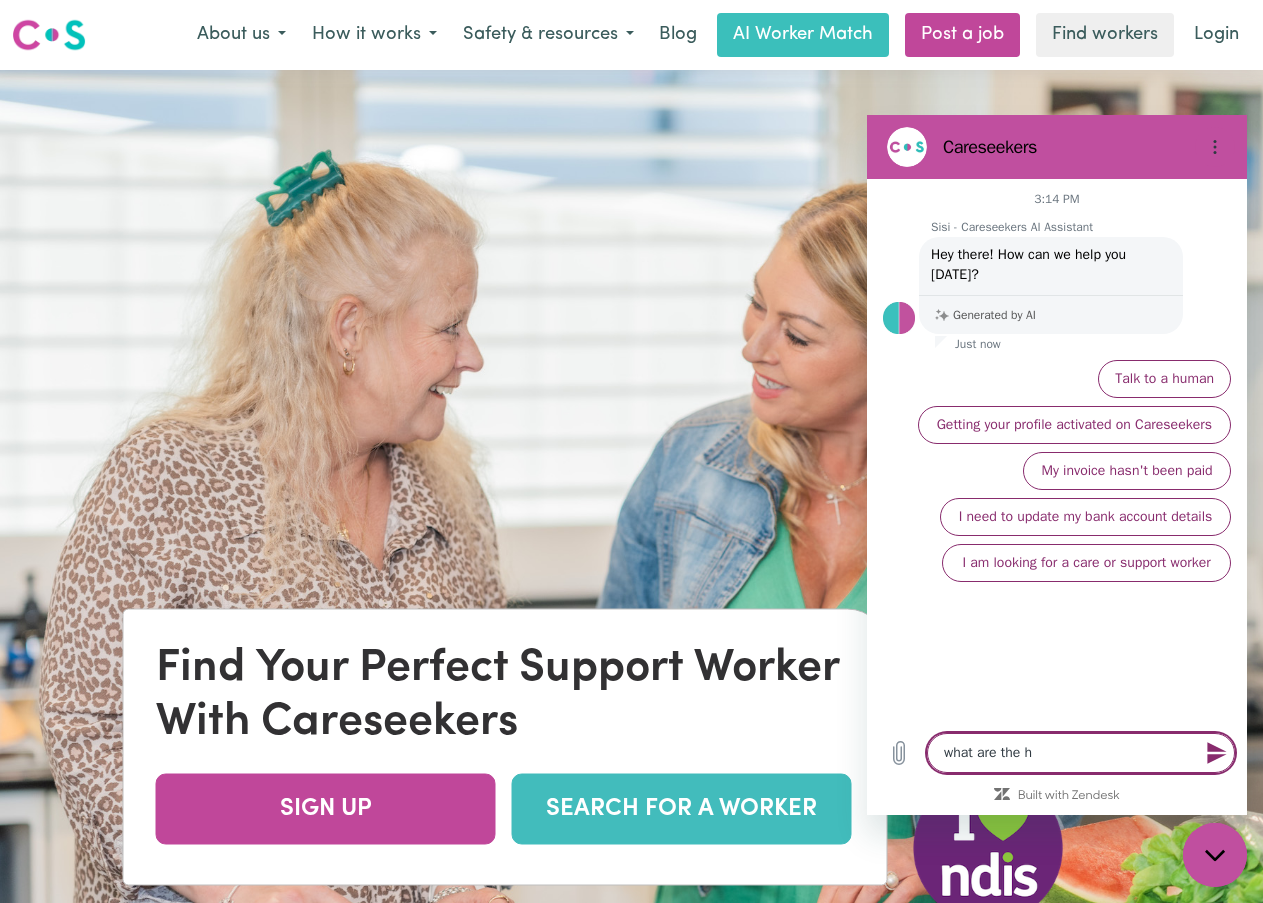 type on "what are the ho" 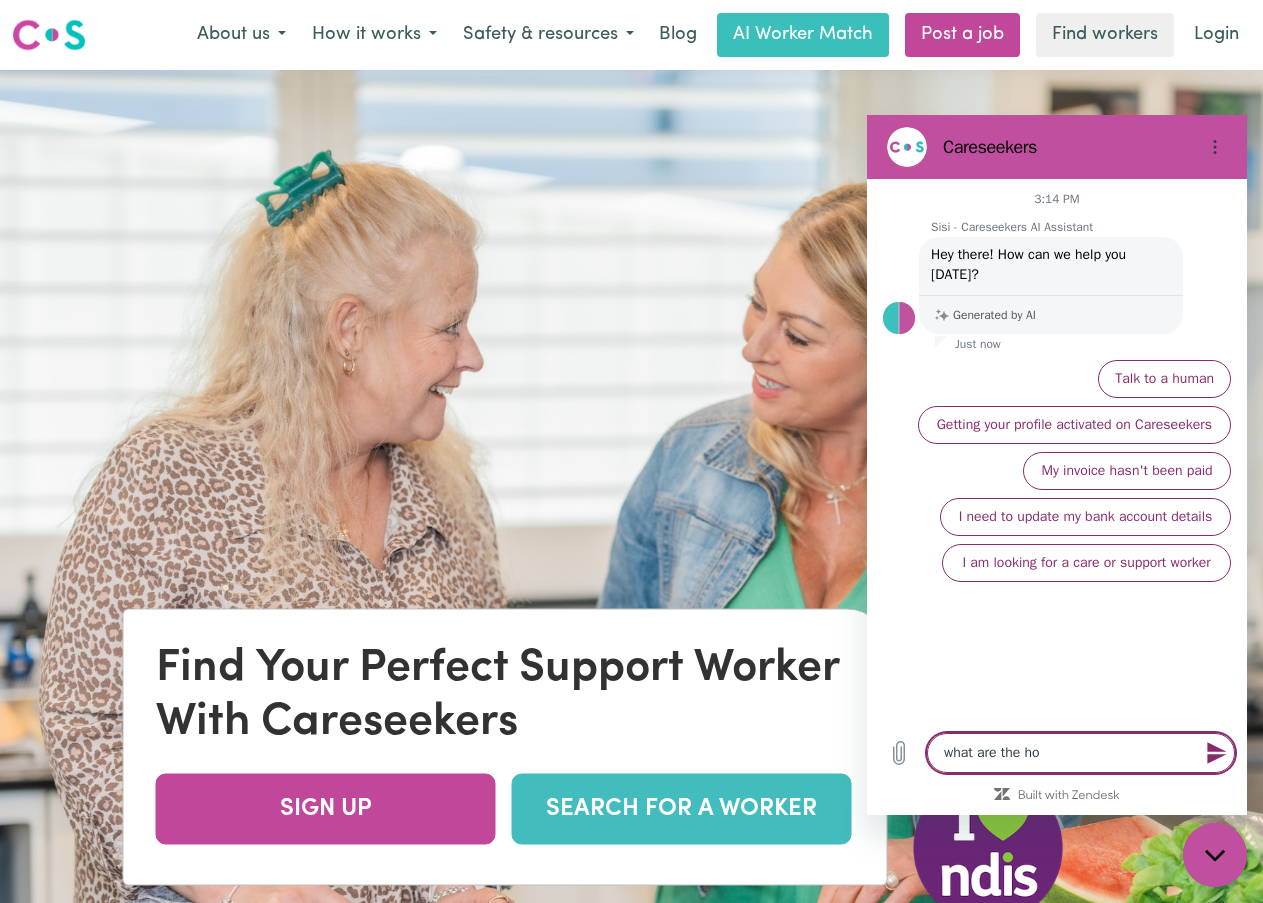 type on "x" 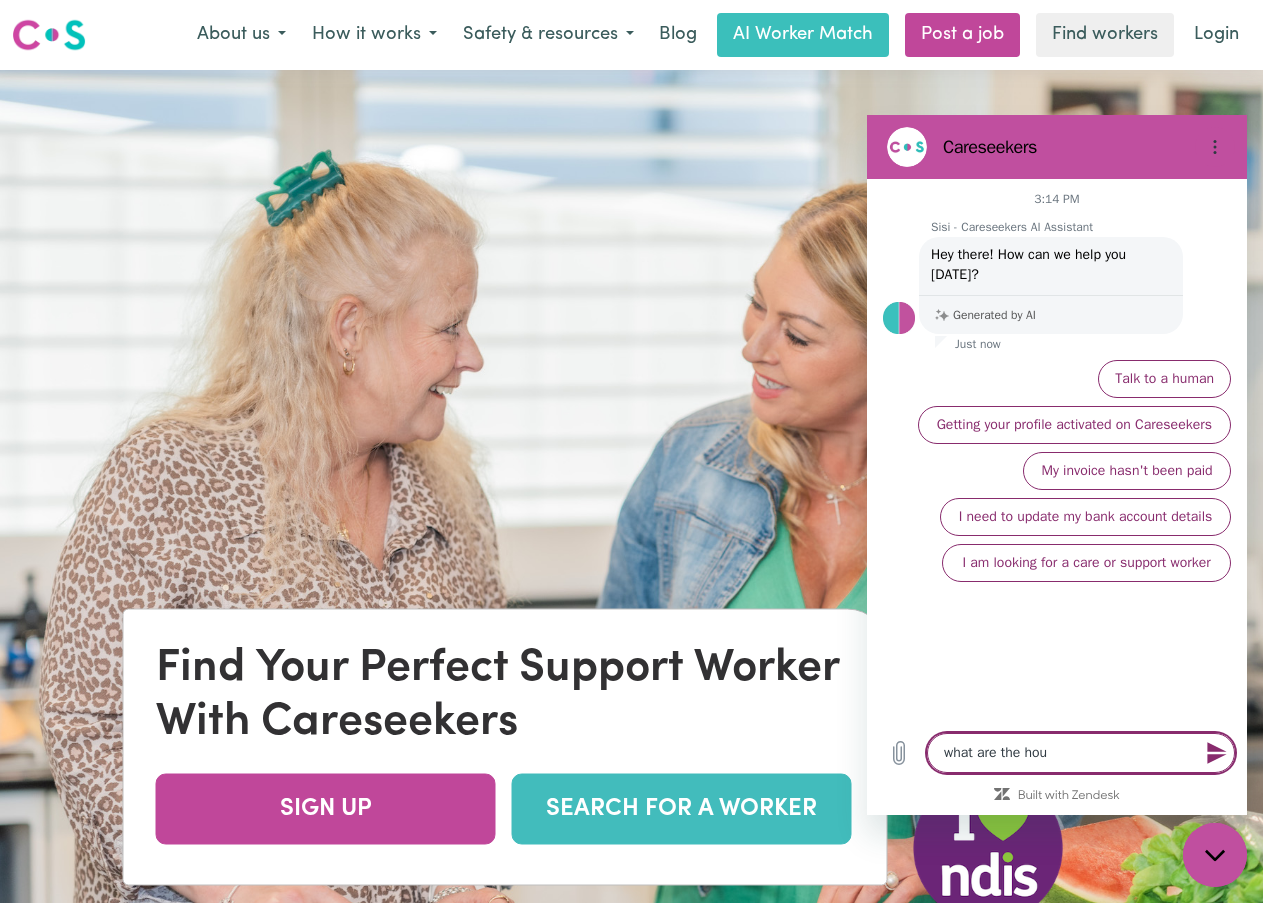 type on "what are the hour" 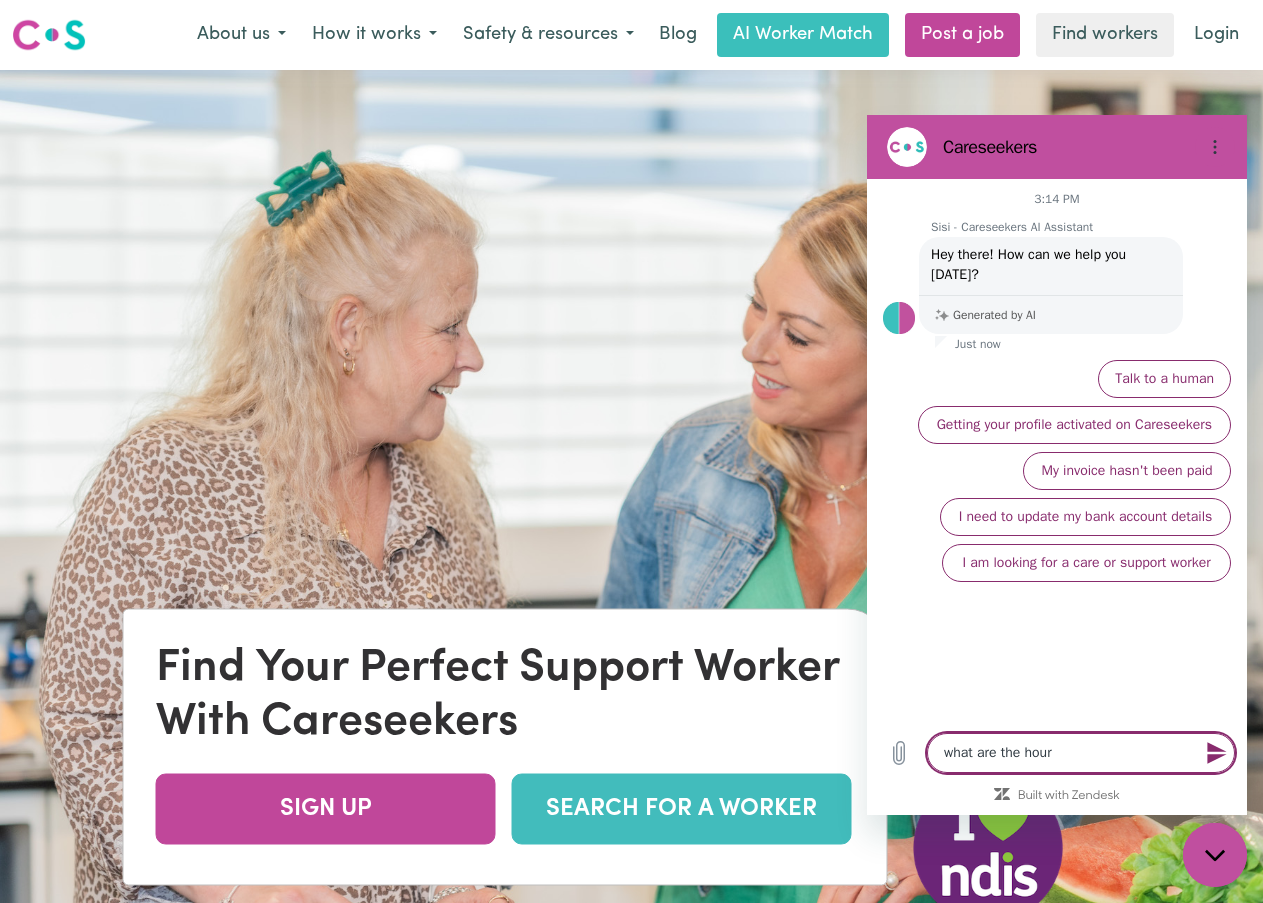 type on "what are the hourl" 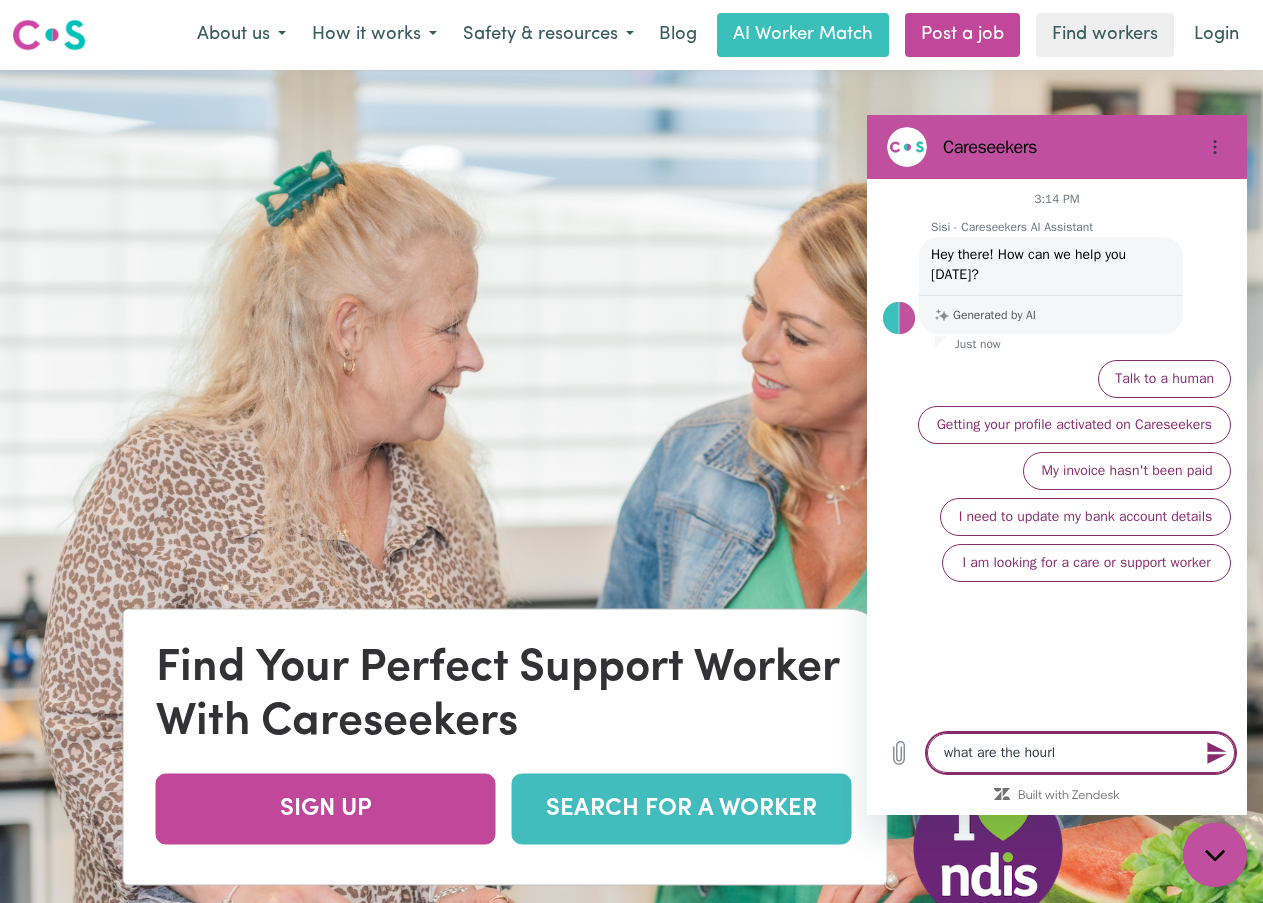 type on "what are the hourly" 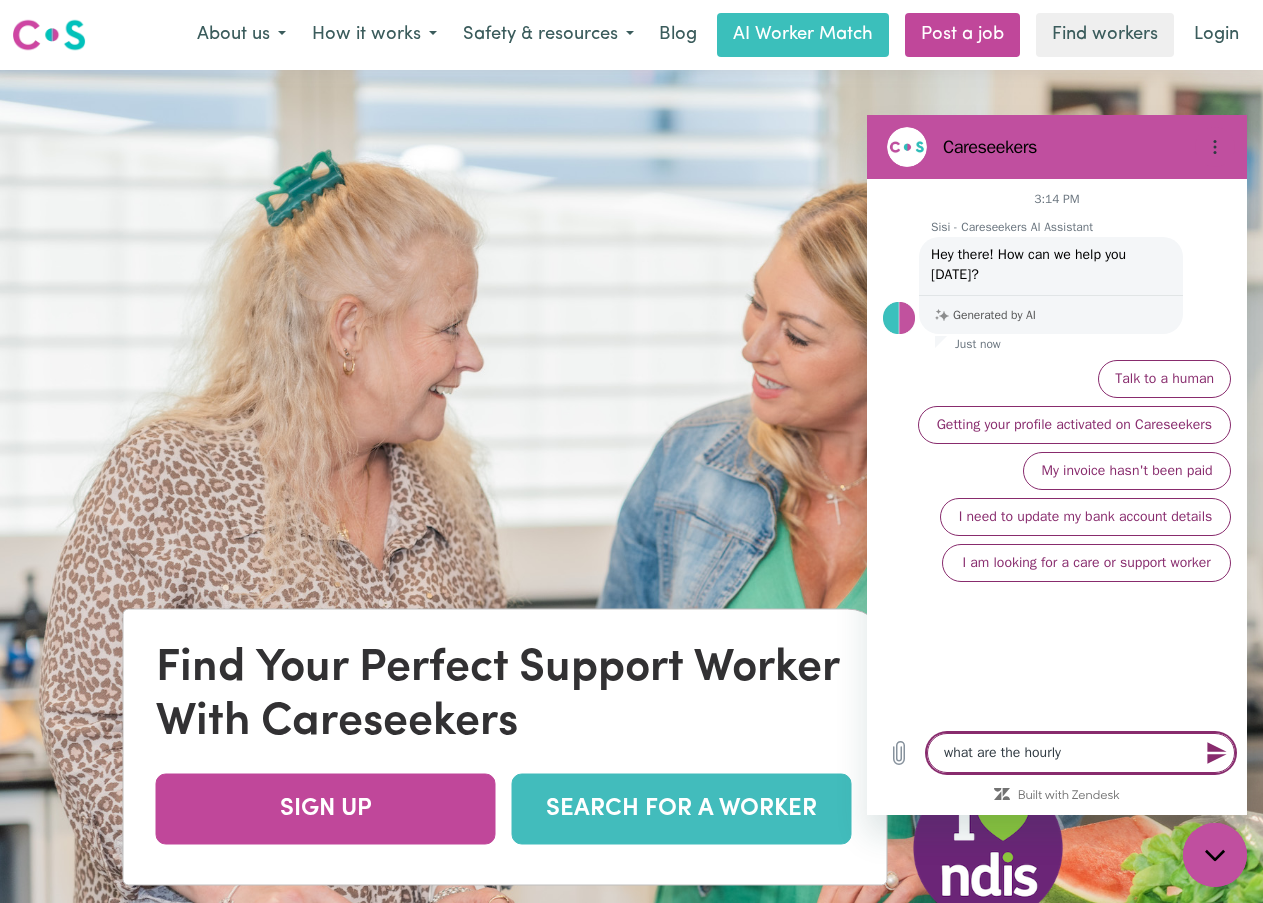 type on "x" 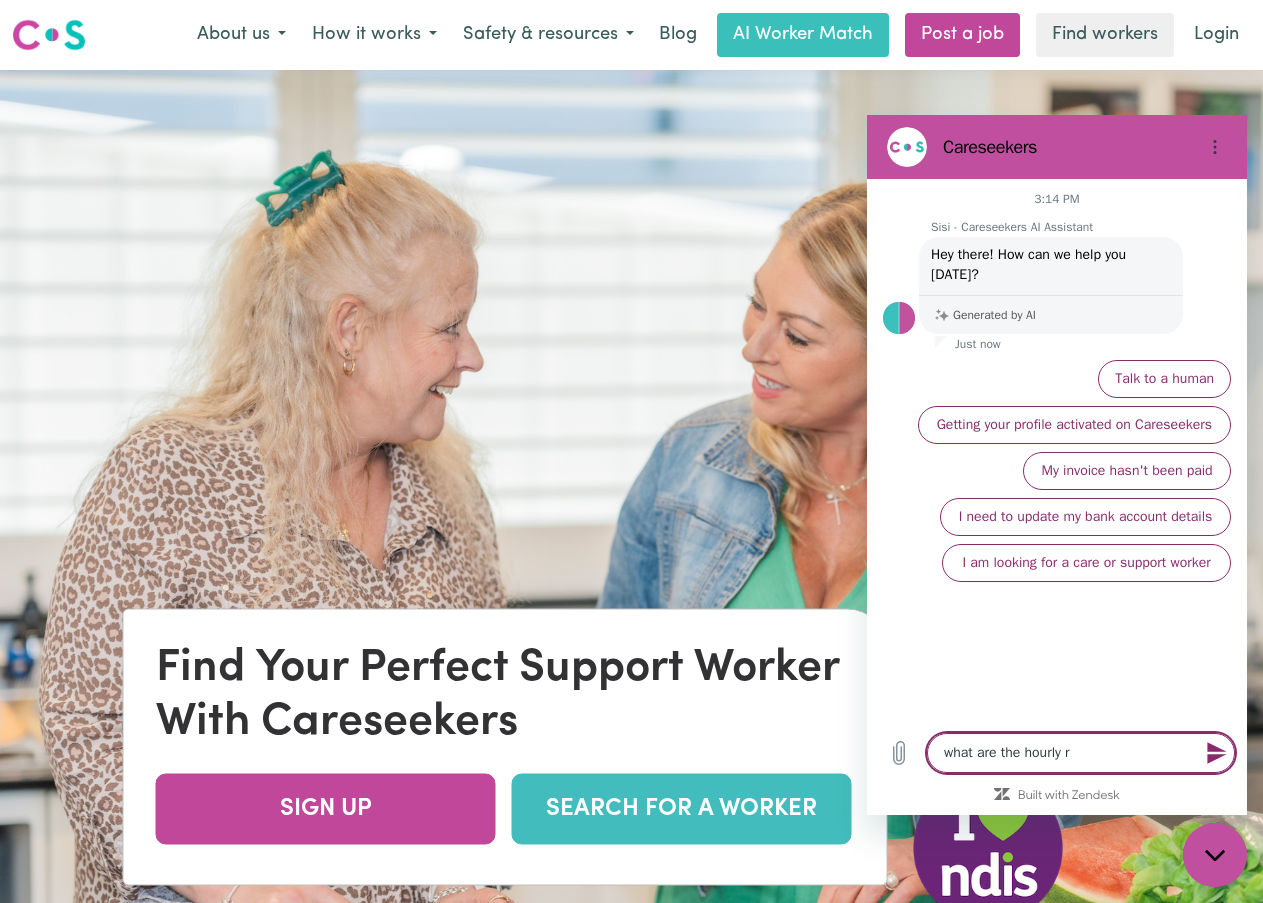 type on "what are the hourly ra" 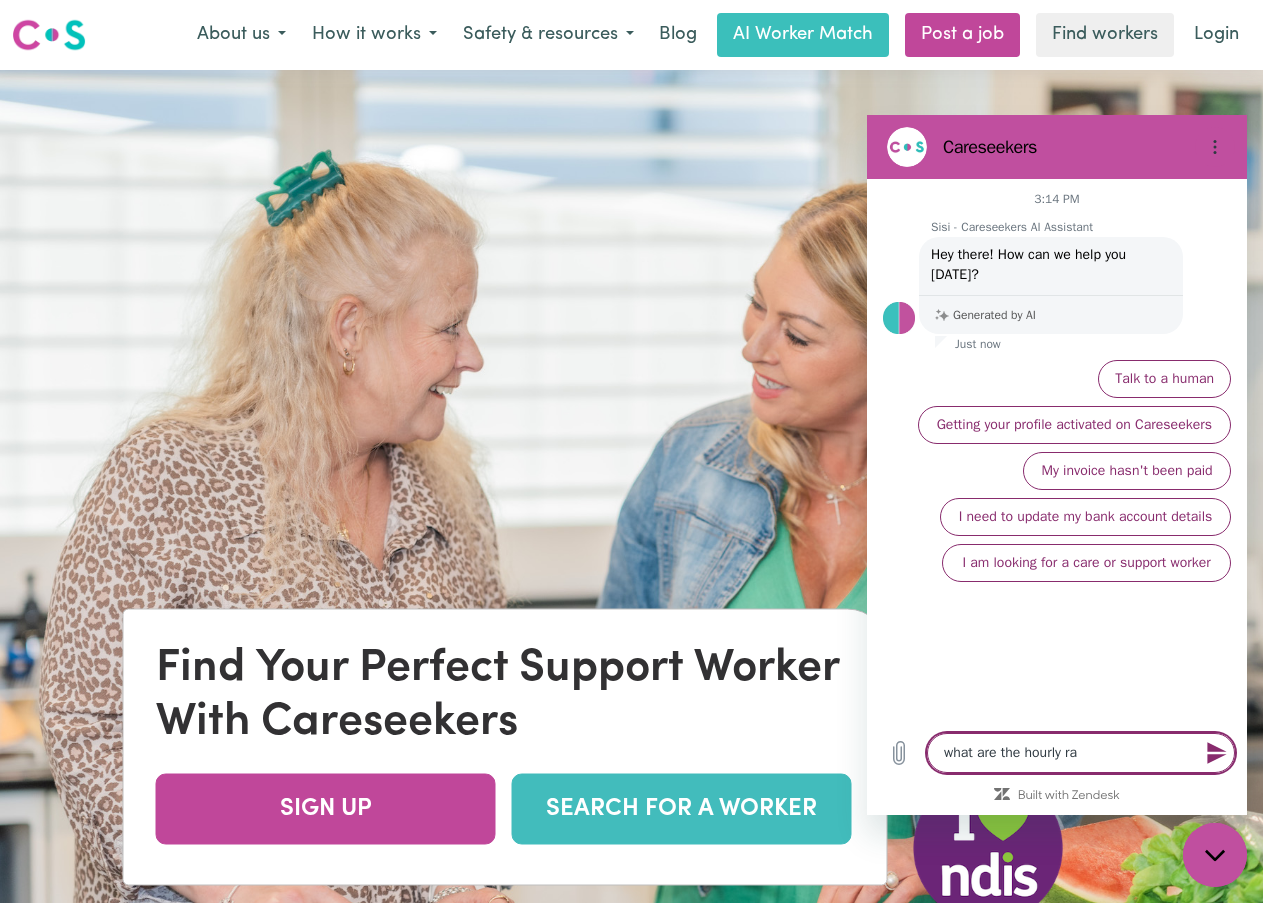 type on "x" 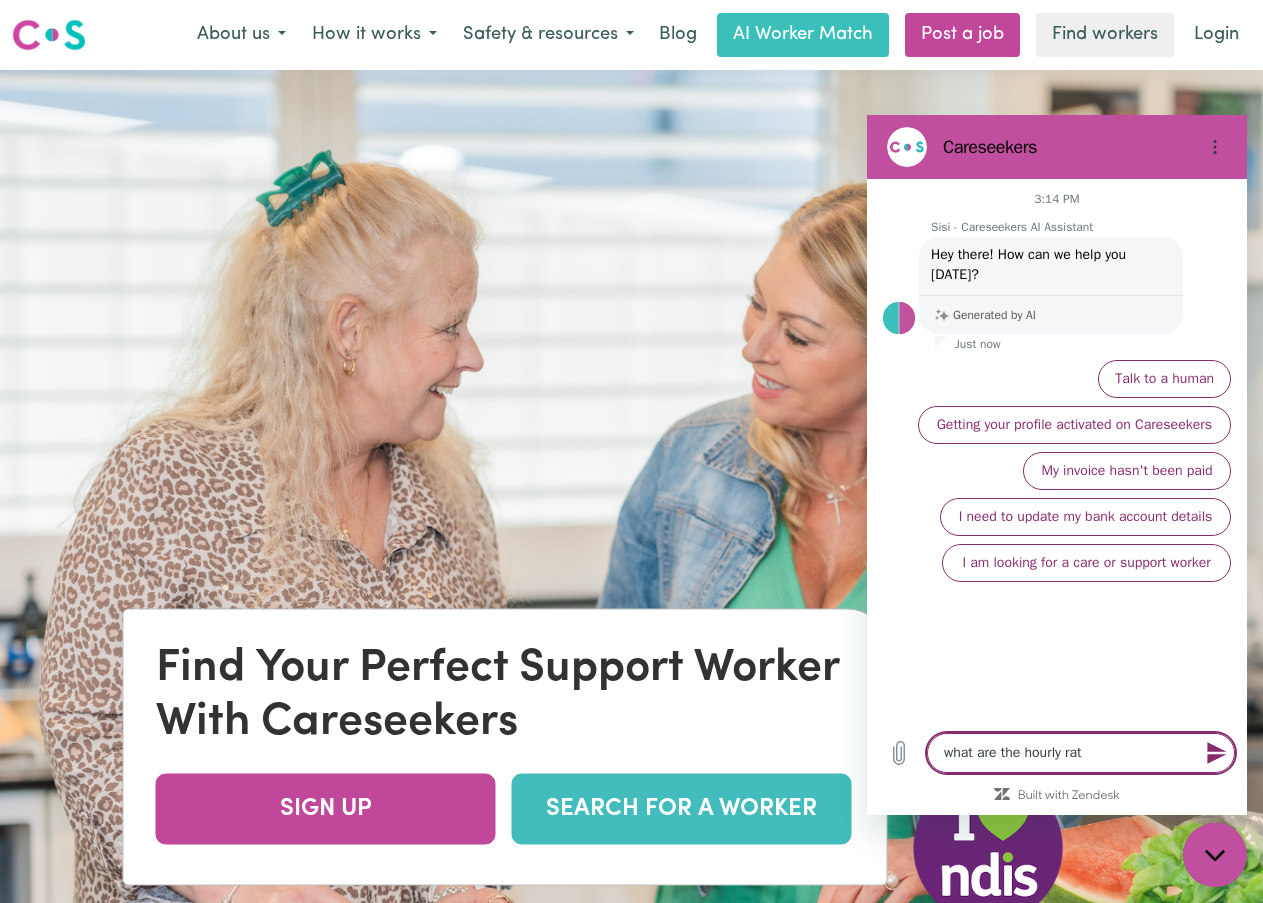 type on "what are the hourly rate" 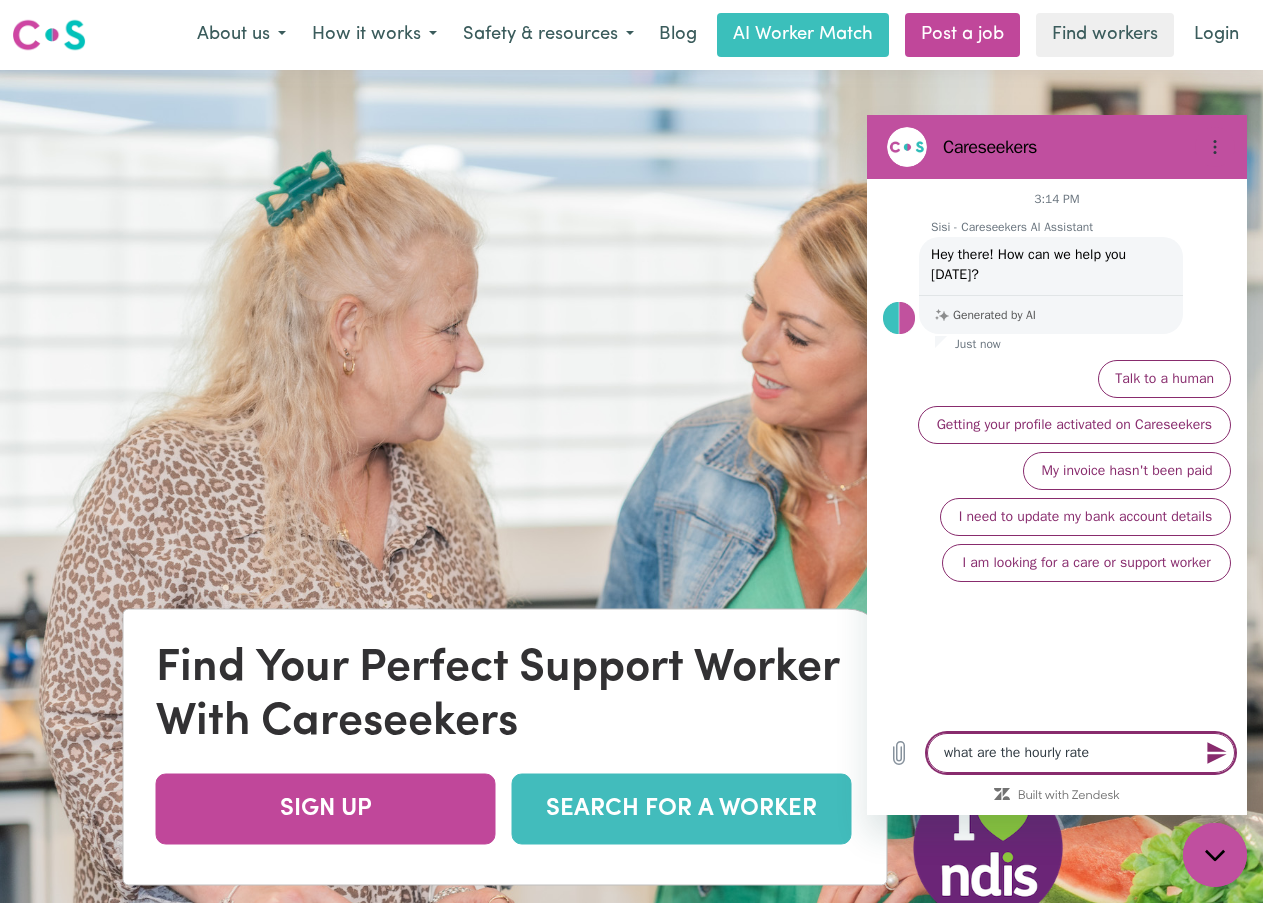 type on "what are the hourly rates" 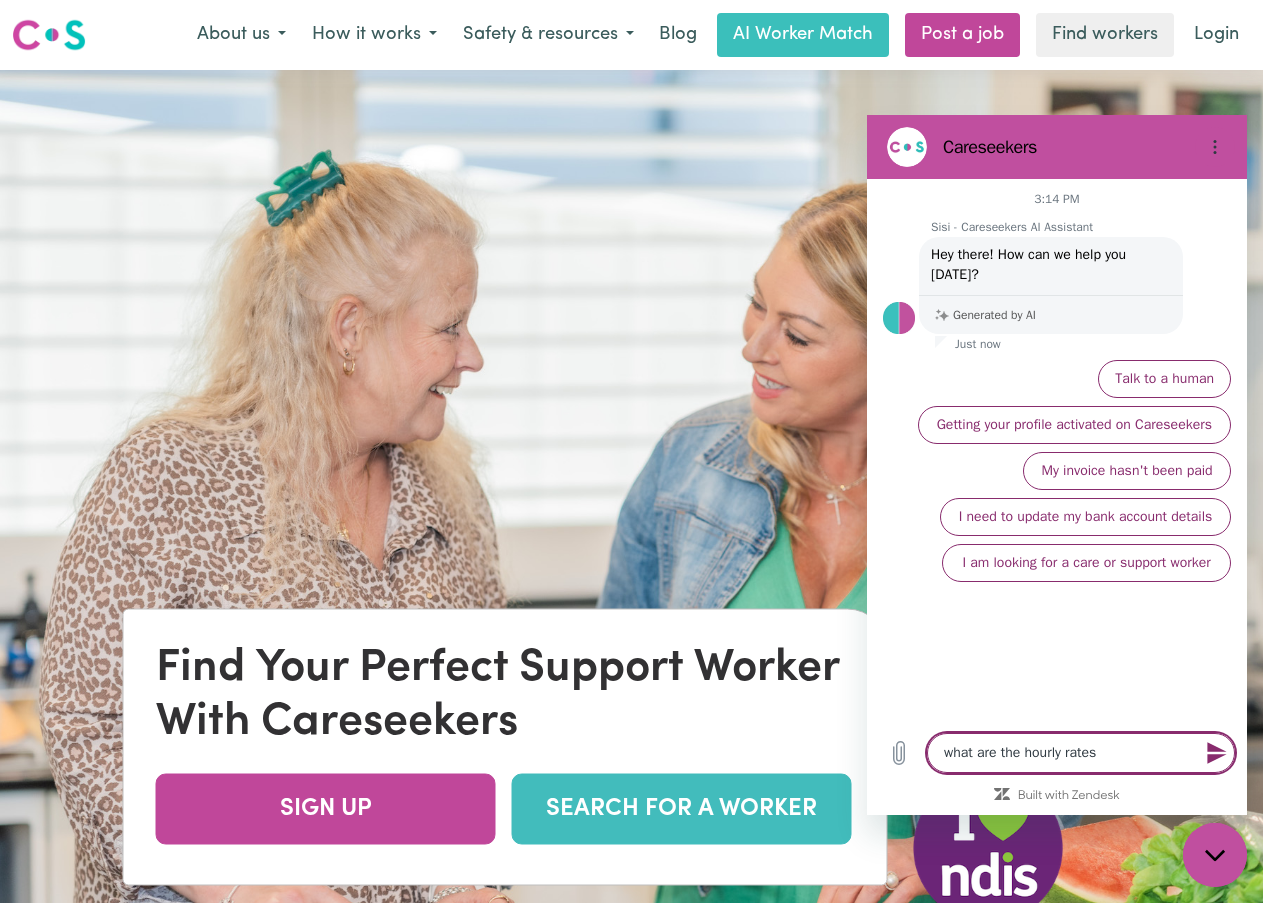 type 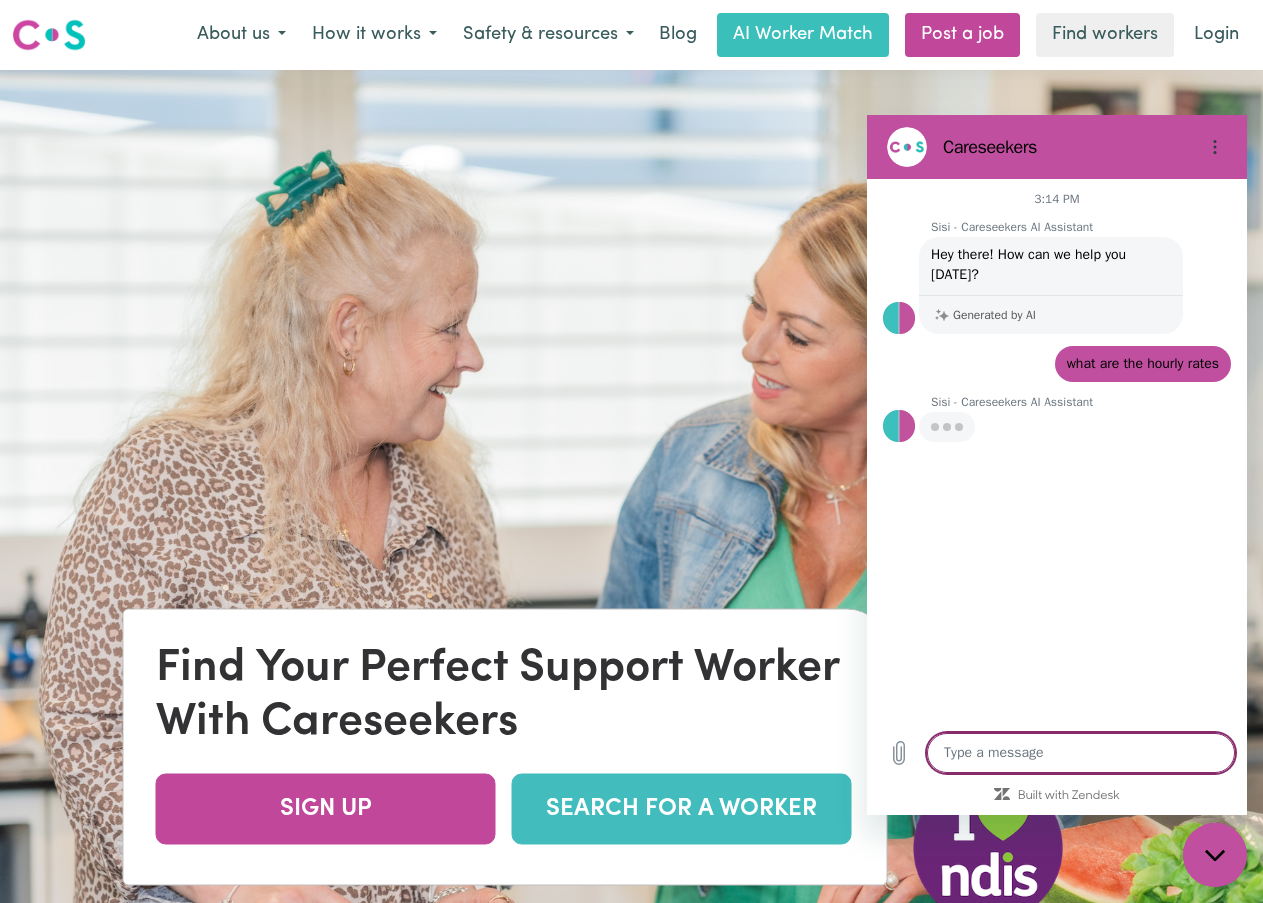 type on "x" 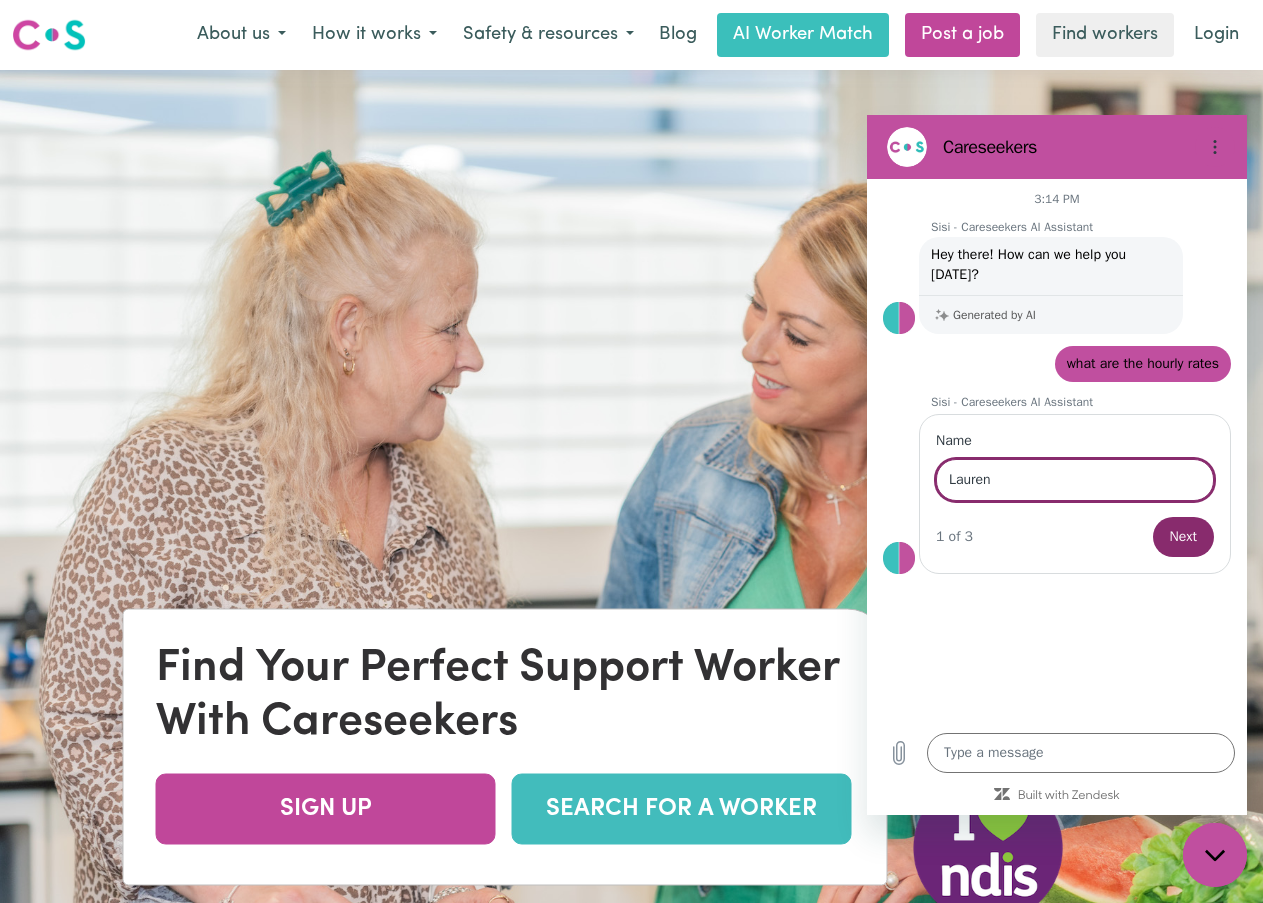 type on "Lauren" 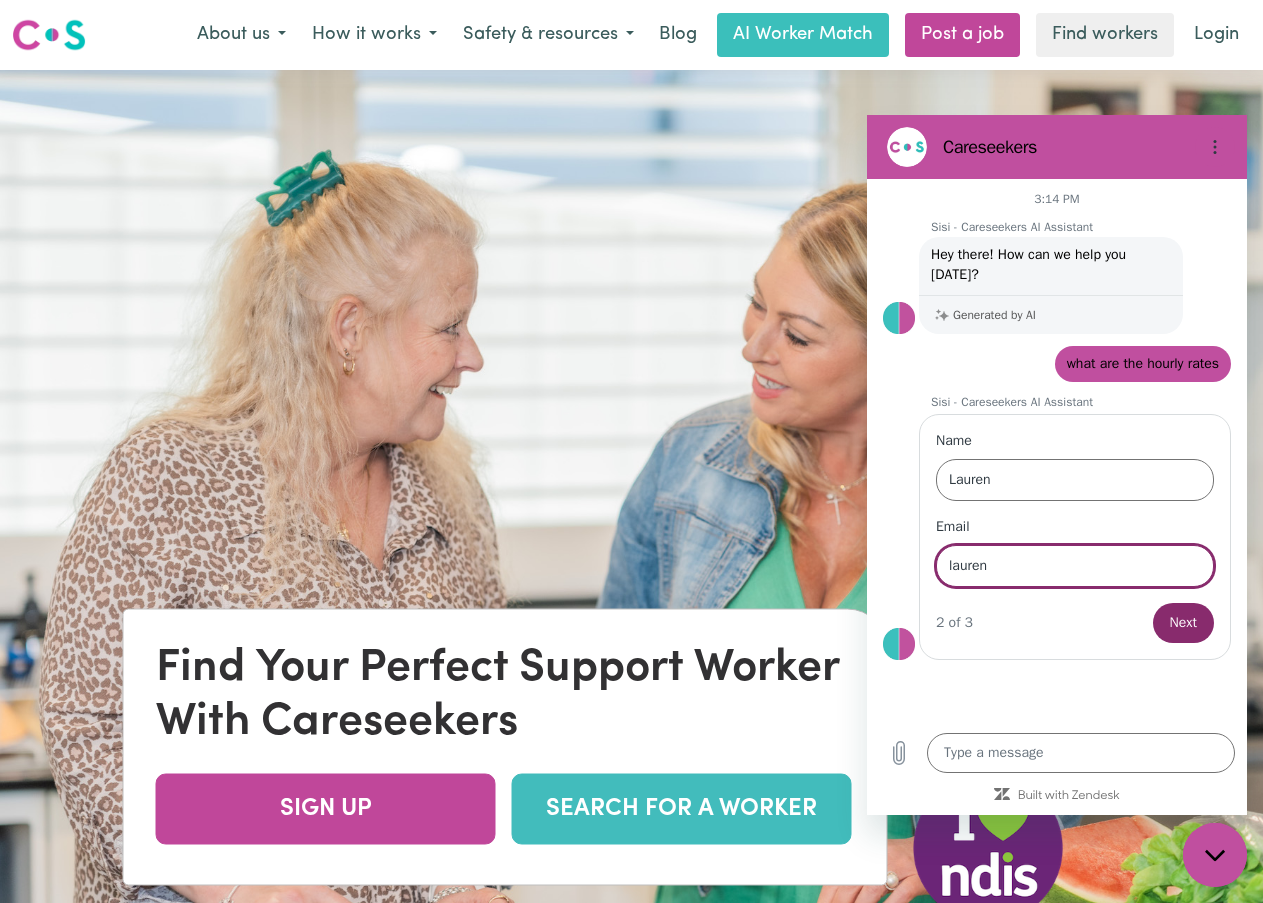 type on "[EMAIL_ADDRESS][DOMAIN_NAME]" 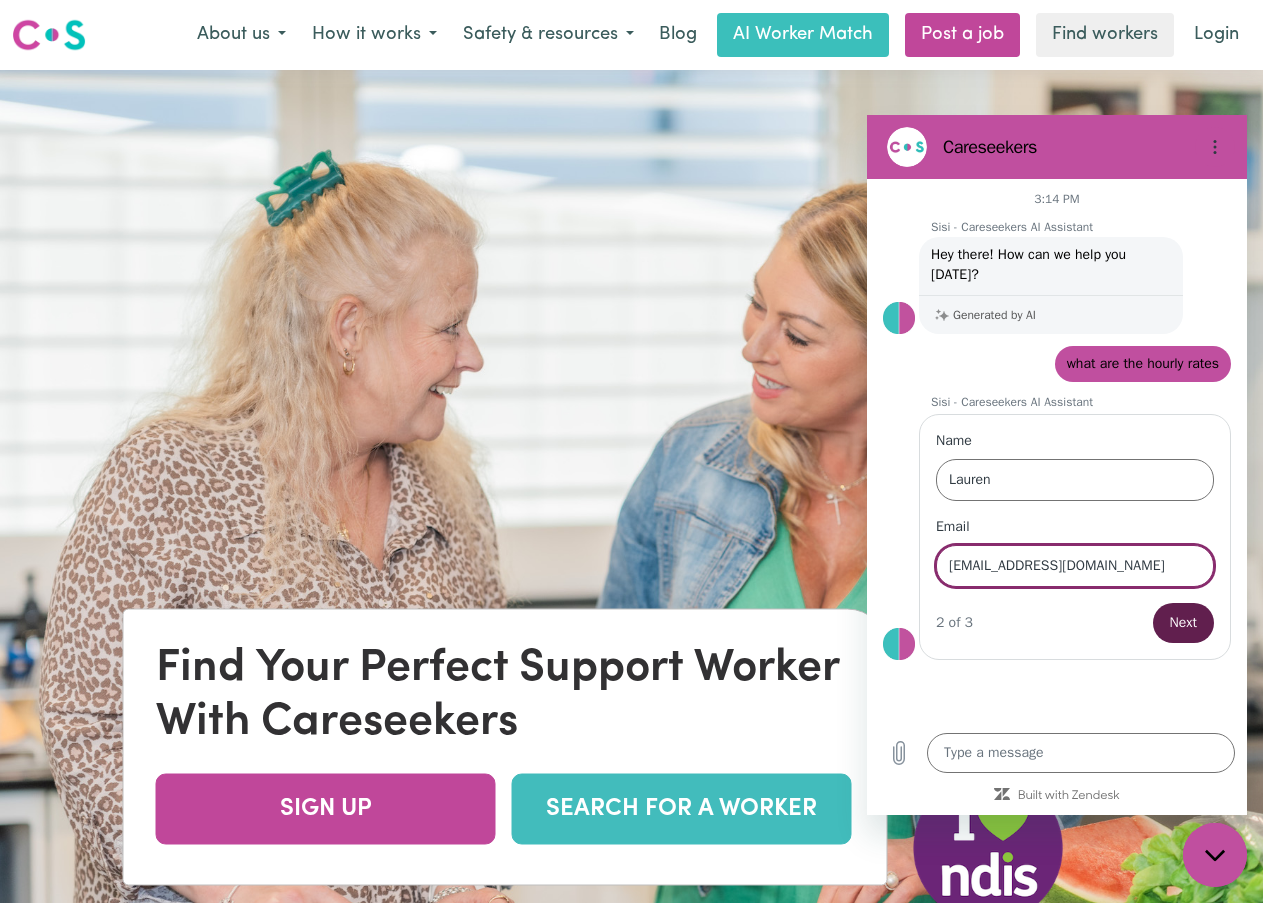click on "Next" at bounding box center (1183, 623) 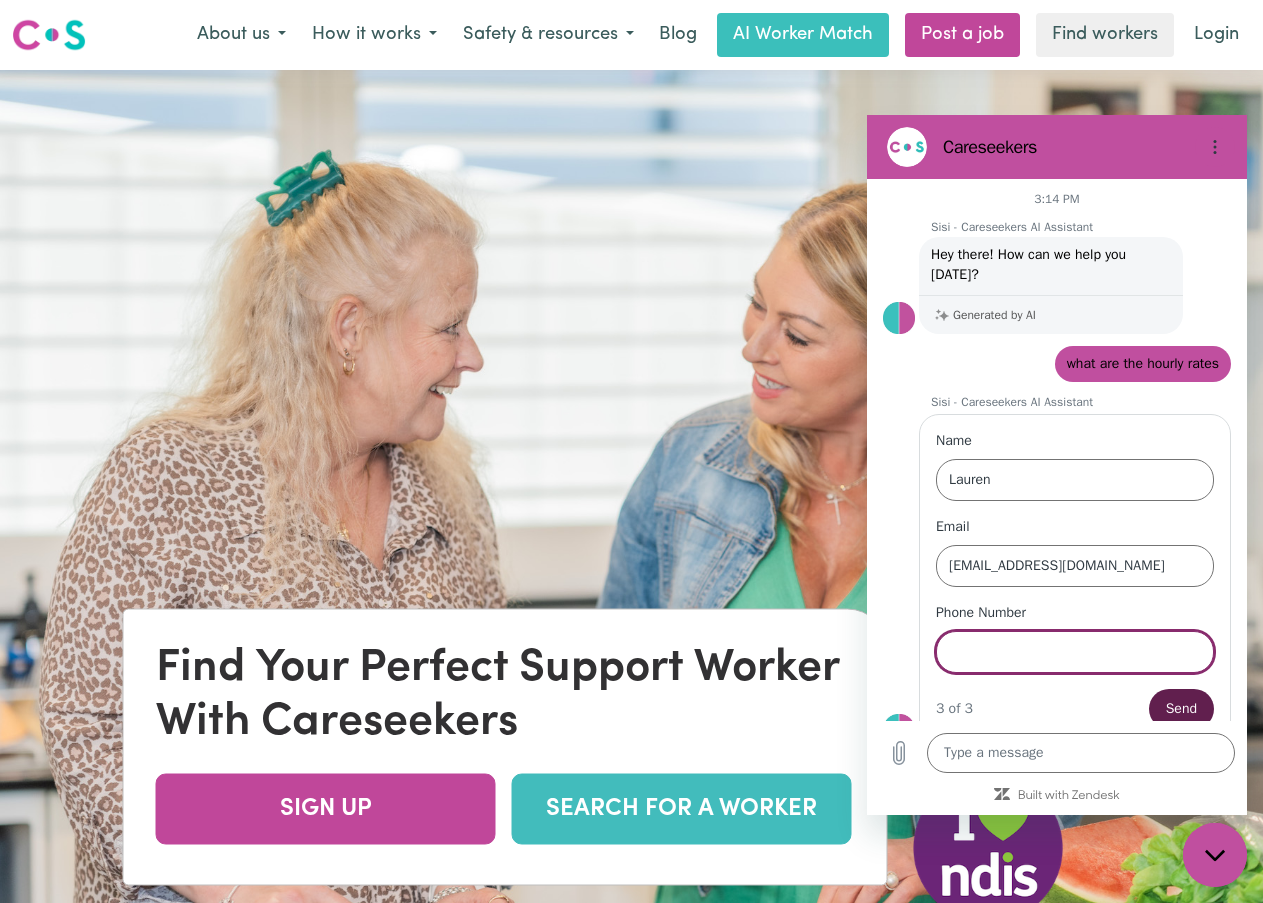 scroll, scrollTop: 26, scrollLeft: 0, axis: vertical 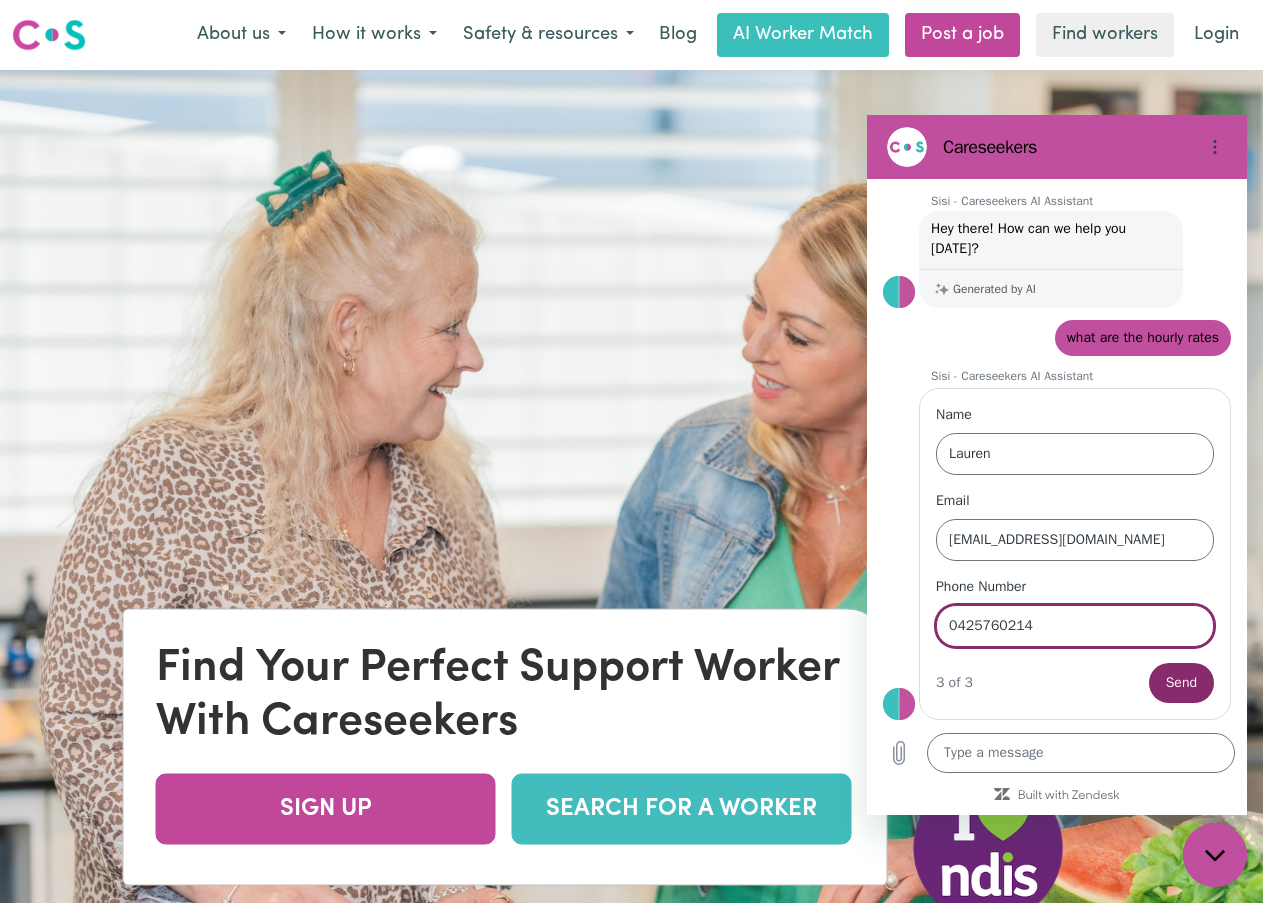type on "0425760214" 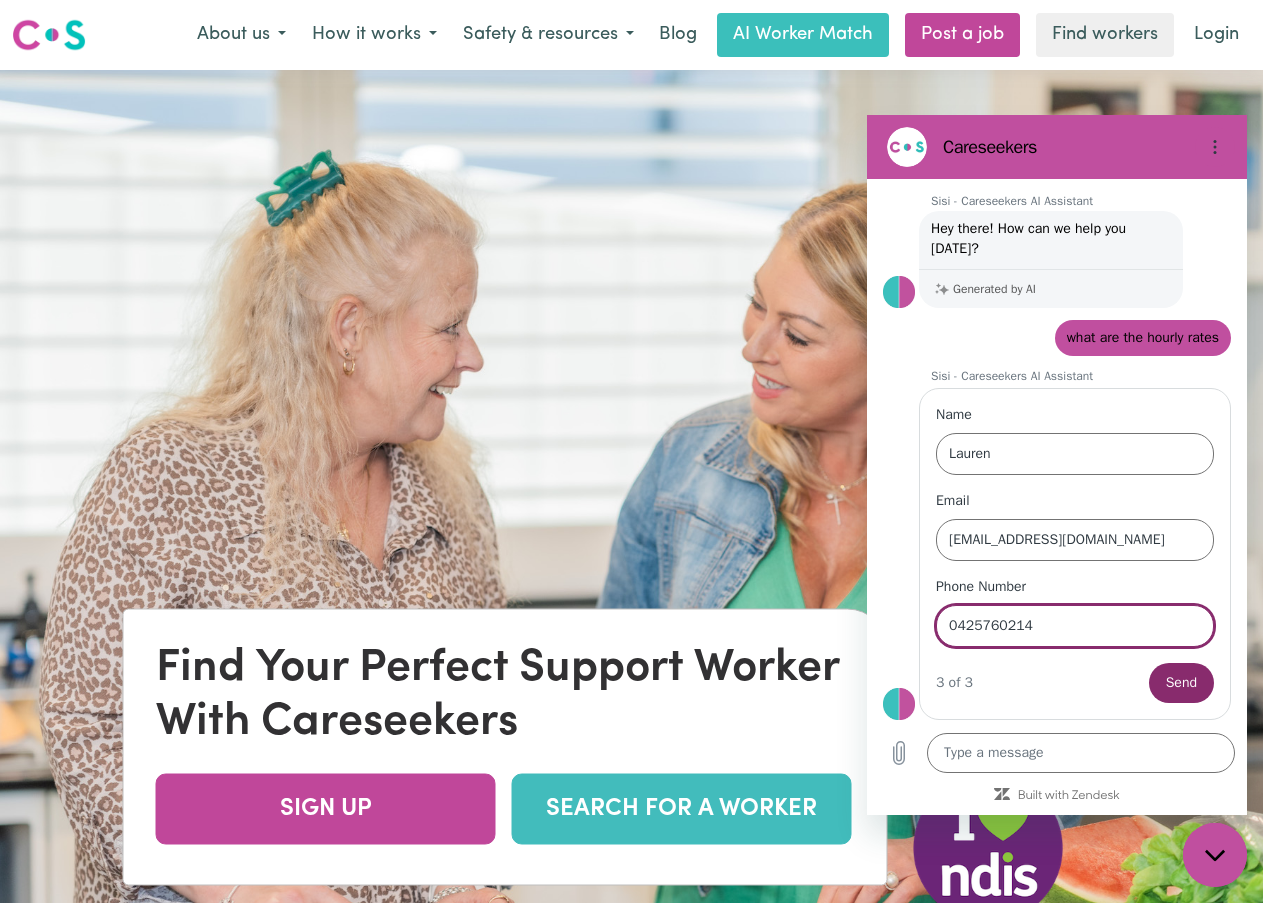 click on "Send" at bounding box center [1181, 683] 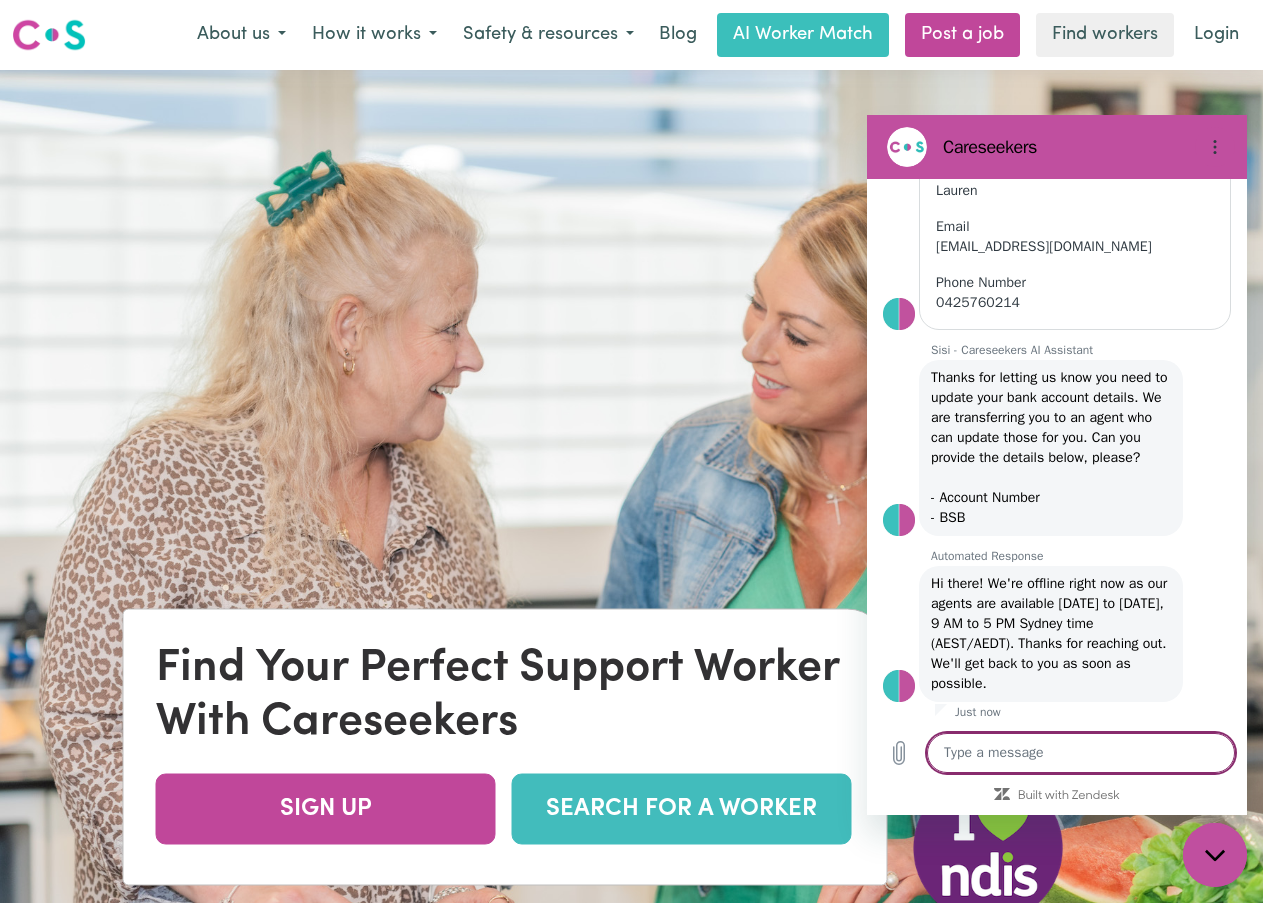 scroll, scrollTop: 278, scrollLeft: 0, axis: vertical 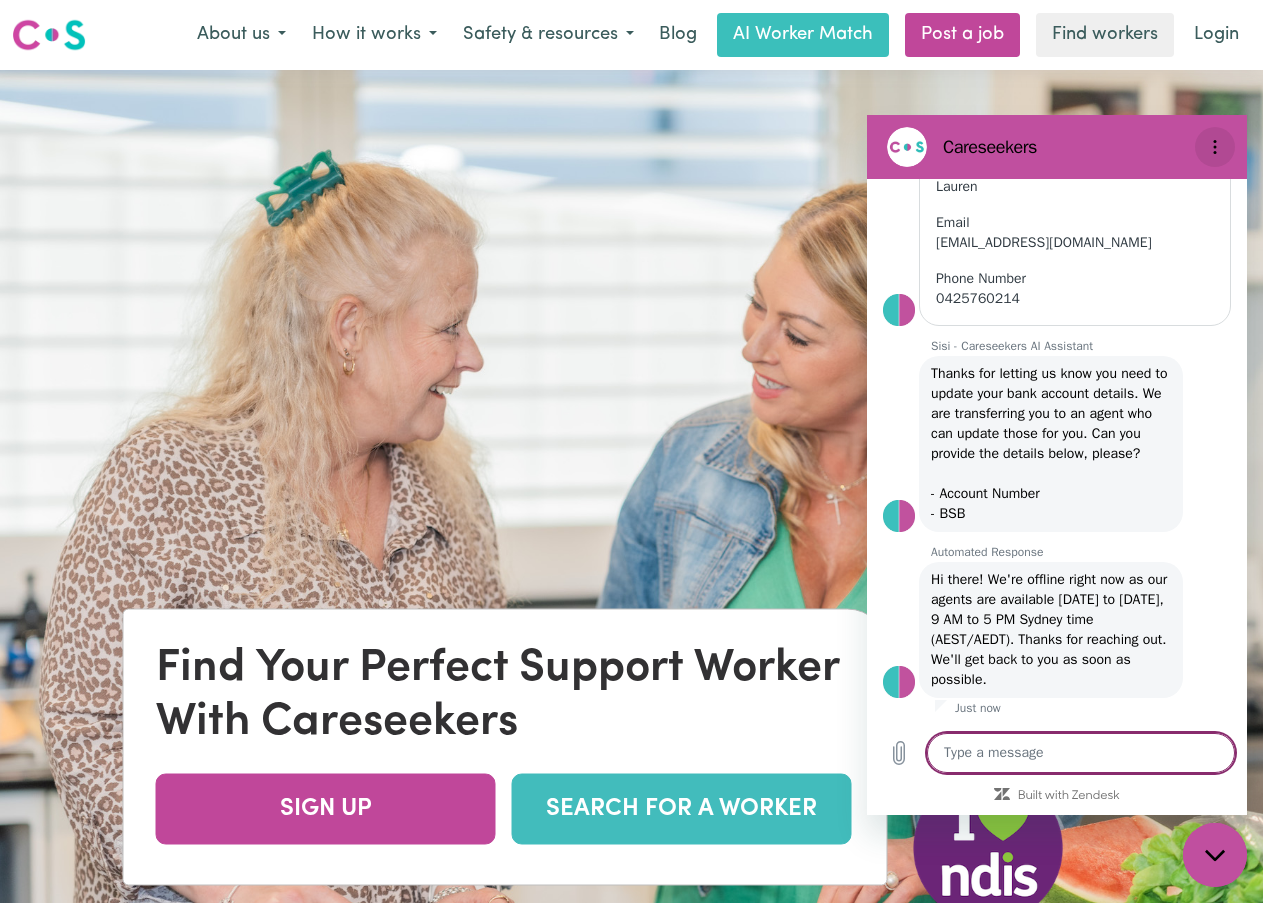 click 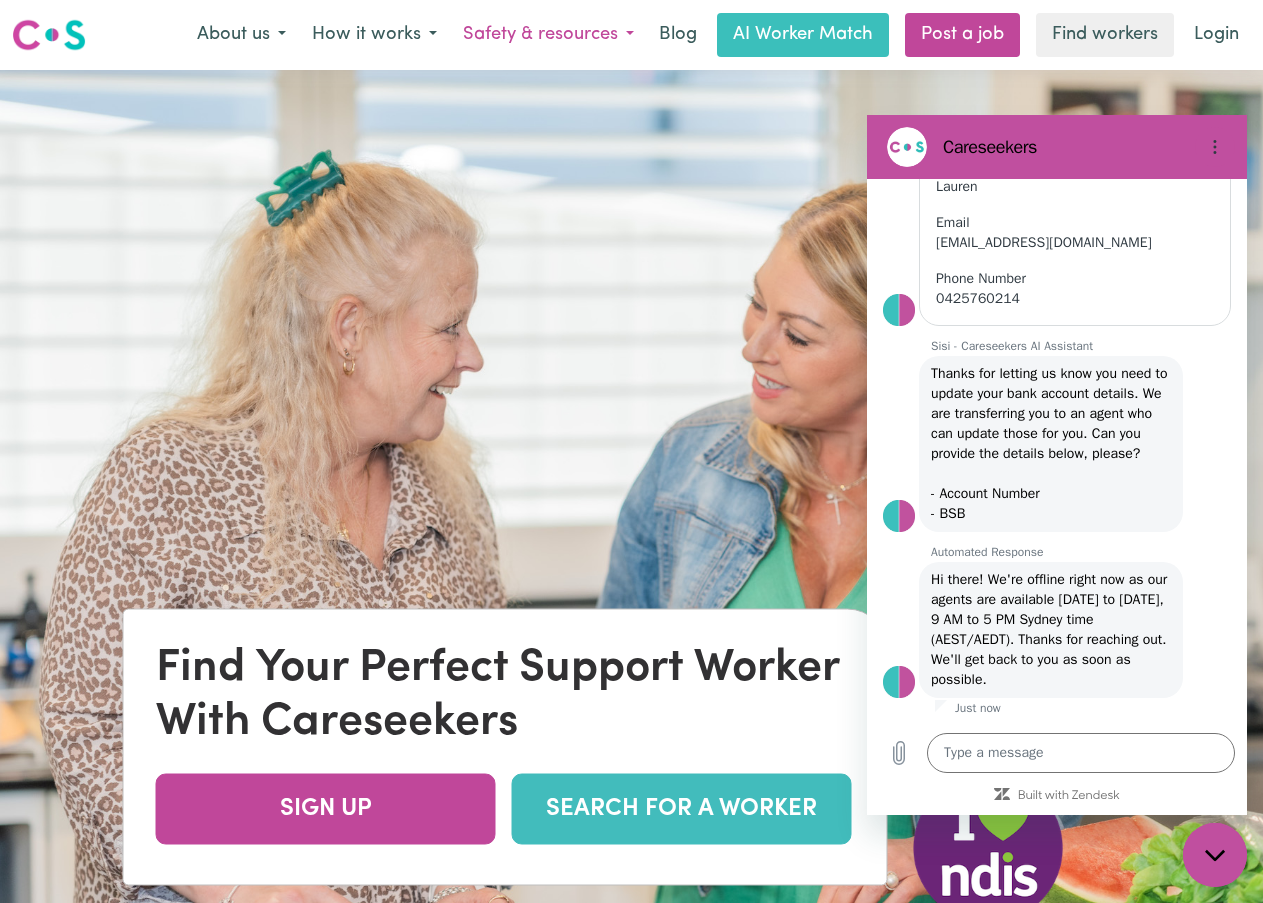 click on "Safety & resources" at bounding box center [548, 35] 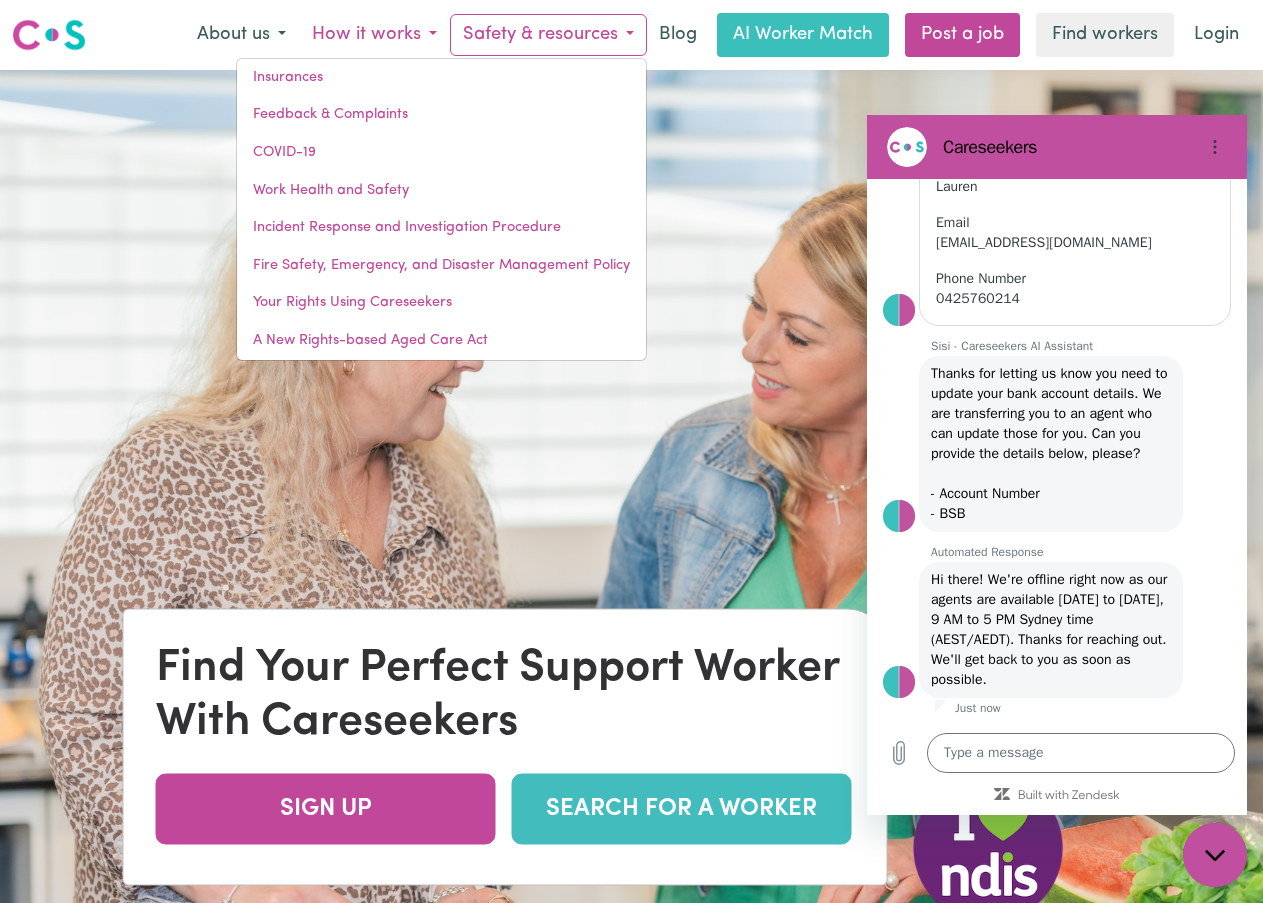 click on "How it works" at bounding box center [374, 35] 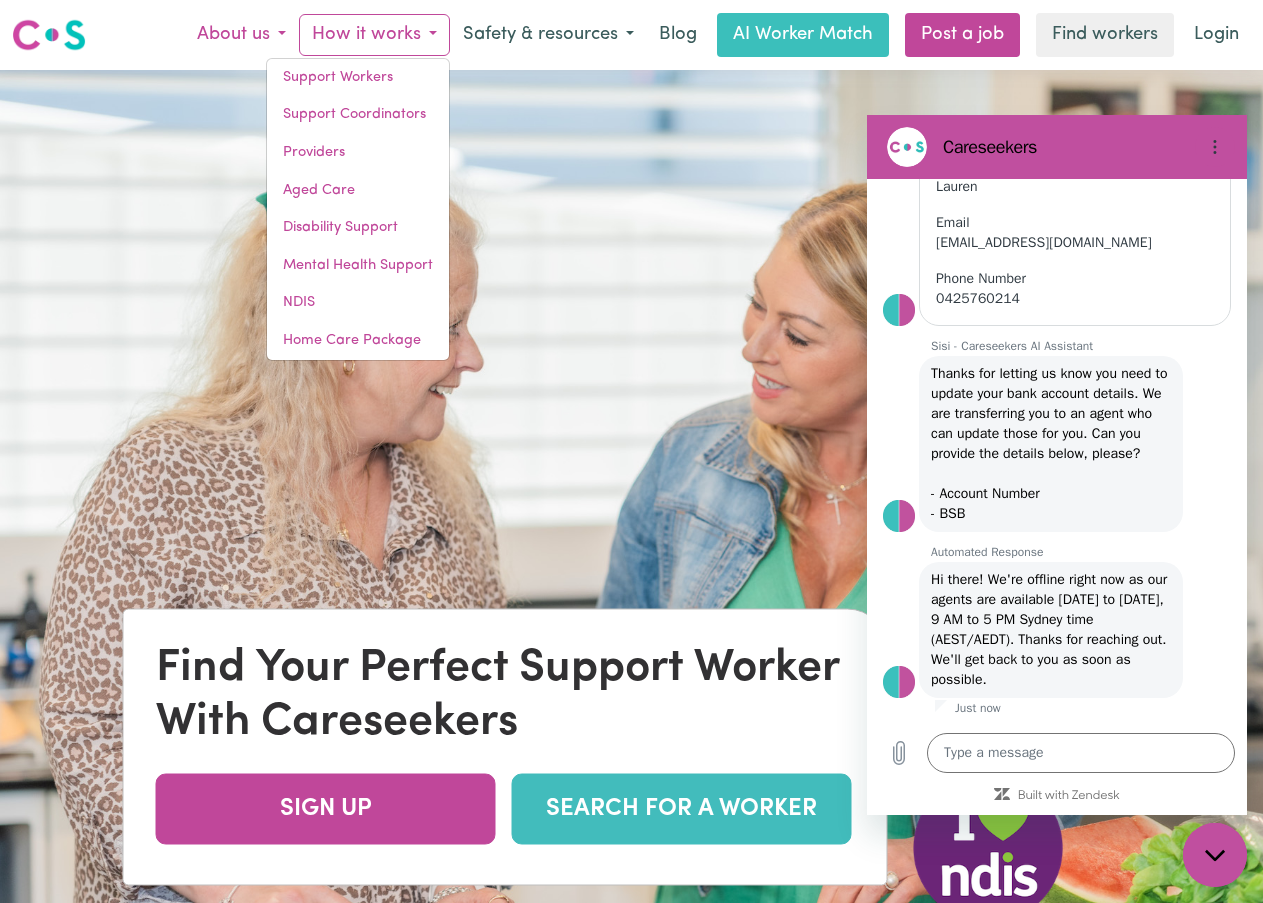 click on "About us" at bounding box center [241, 35] 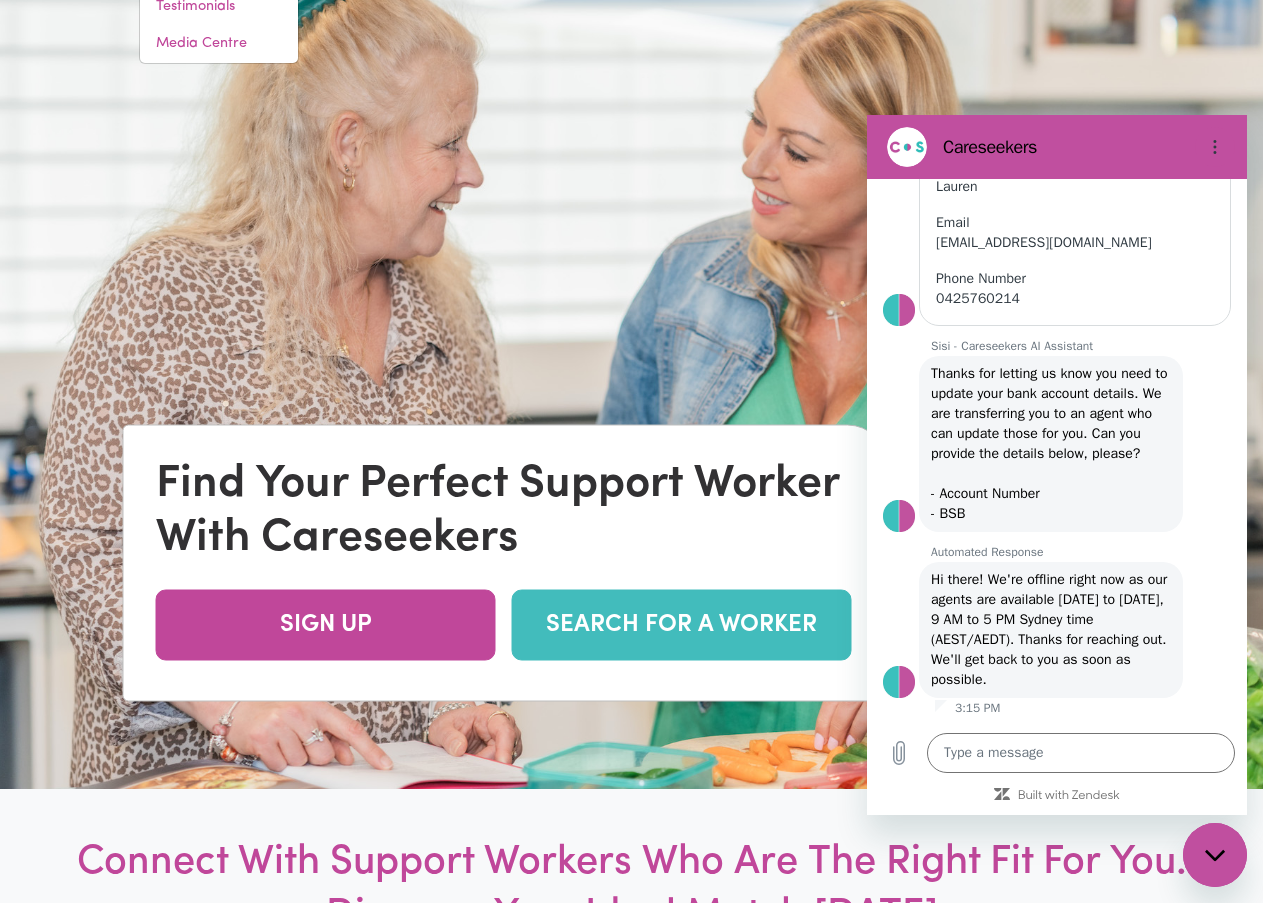 scroll, scrollTop: 200, scrollLeft: 0, axis: vertical 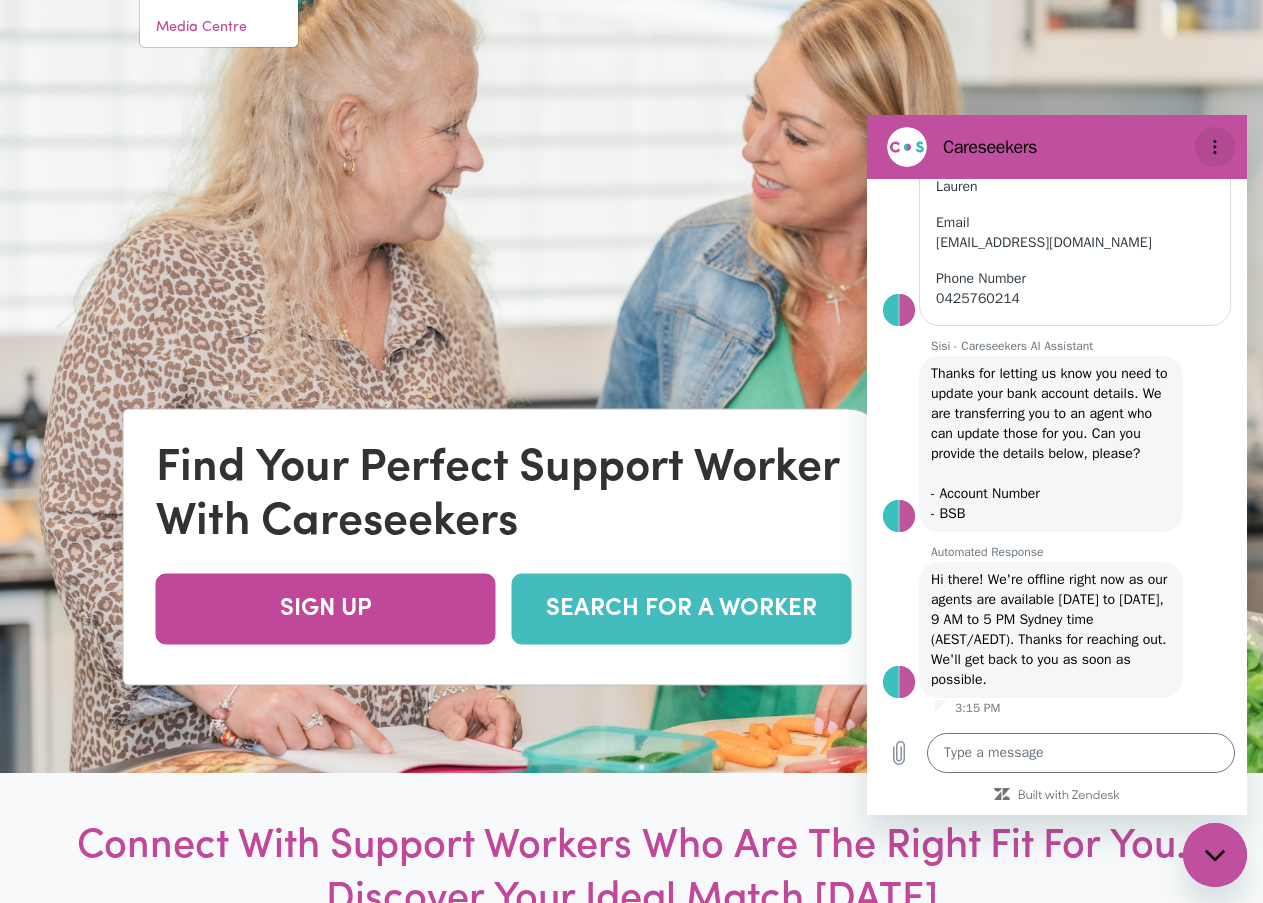 click at bounding box center (1215, 147) 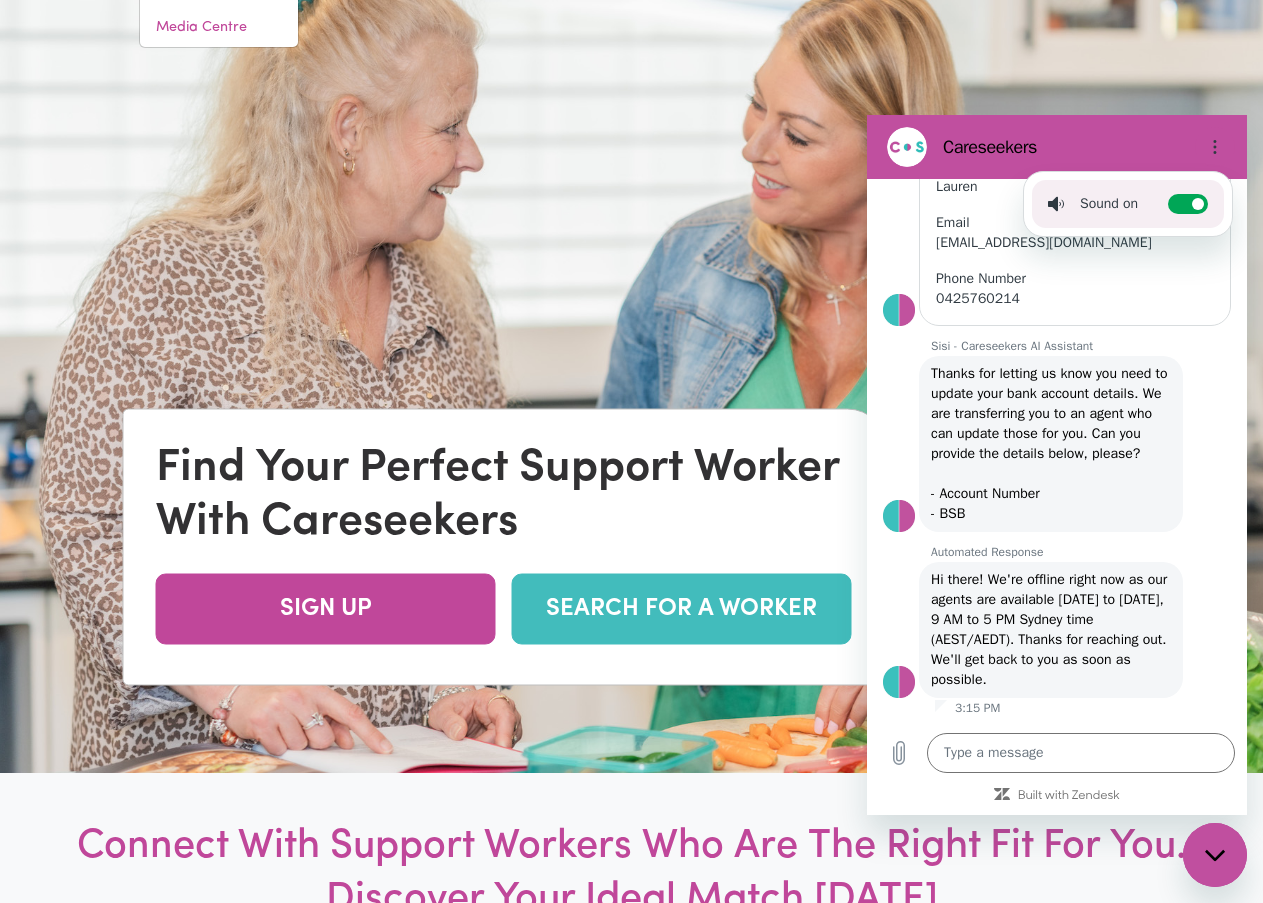click on "Careseekers" at bounding box center (1033, 147) 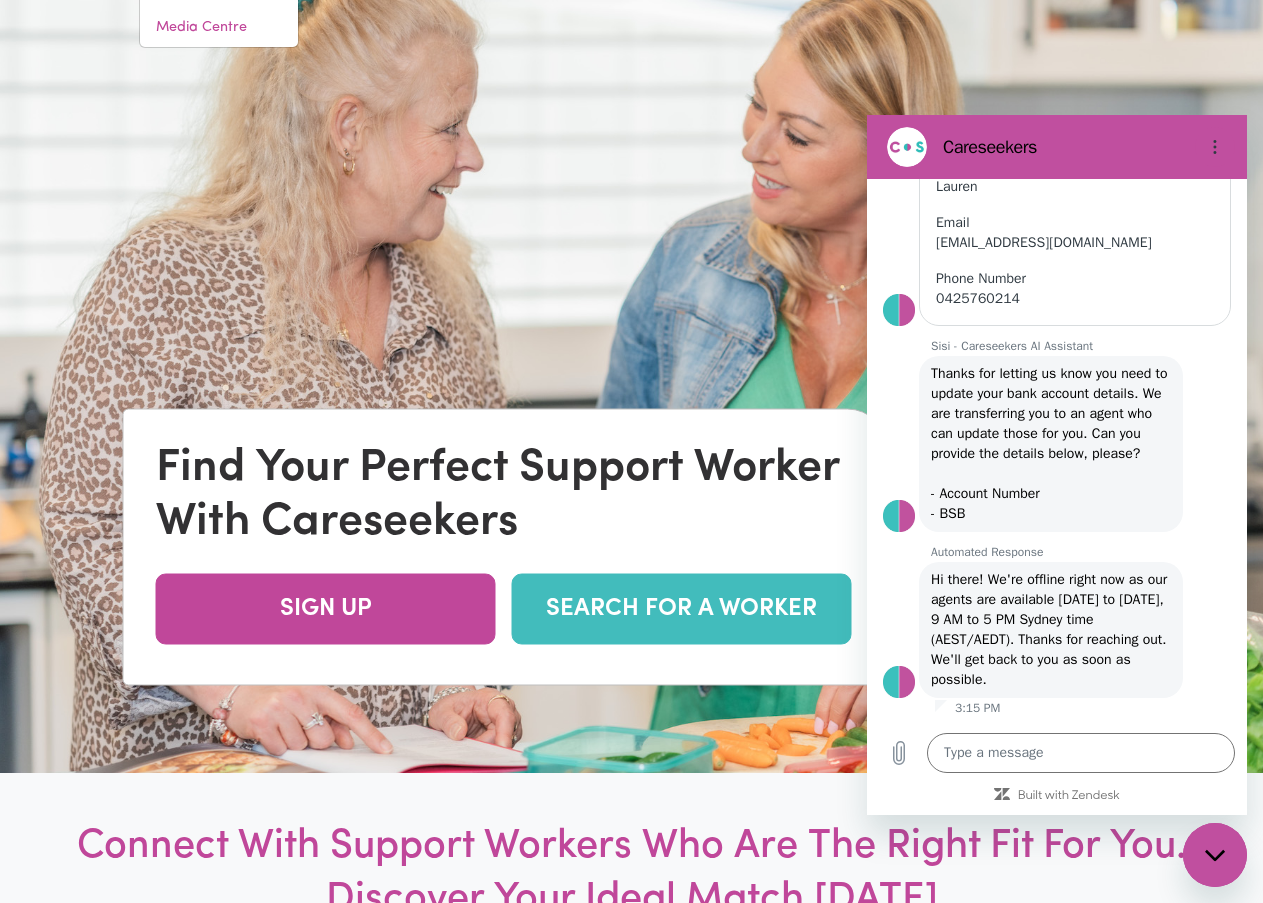click at bounding box center (1215, 855) 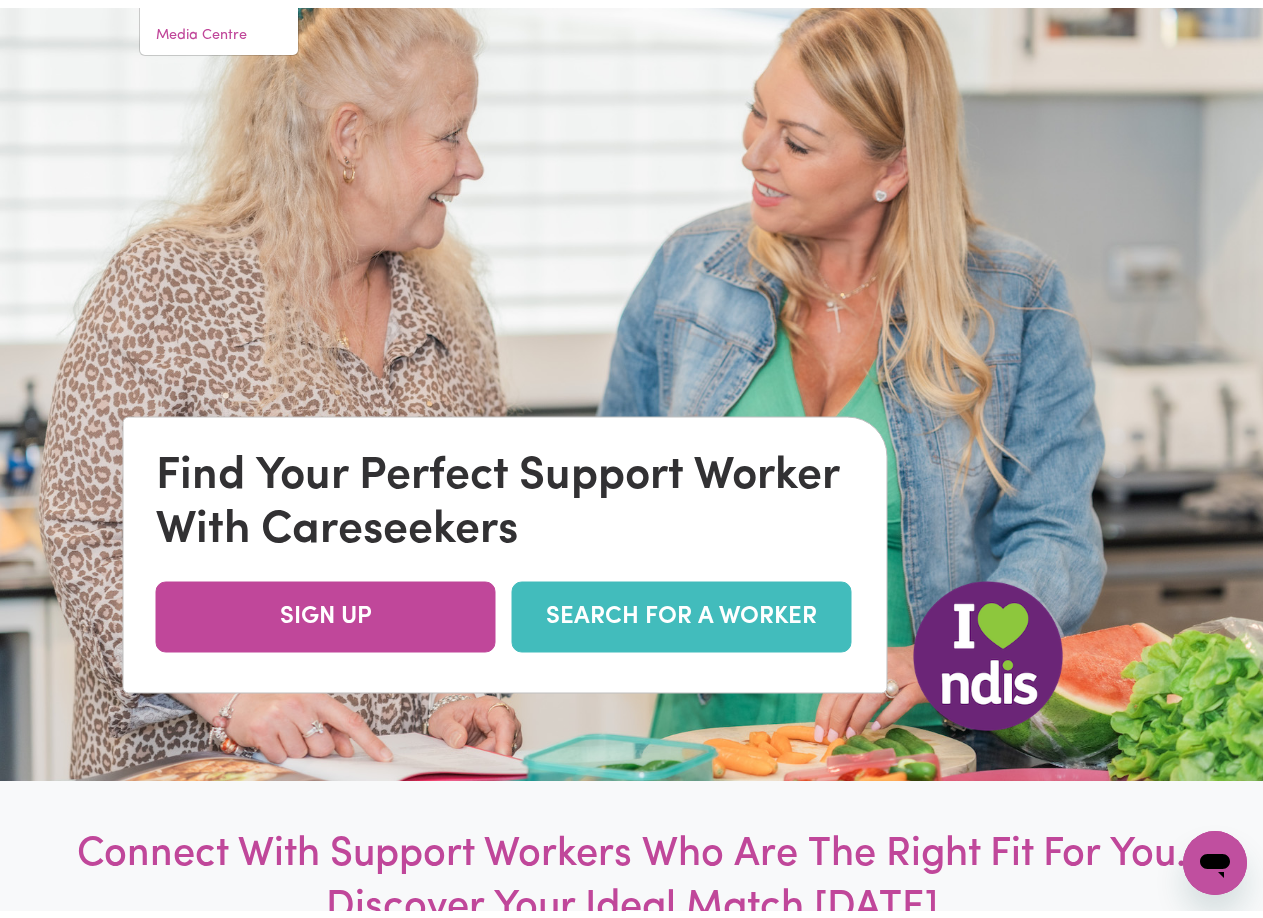 scroll, scrollTop: 0, scrollLeft: 0, axis: both 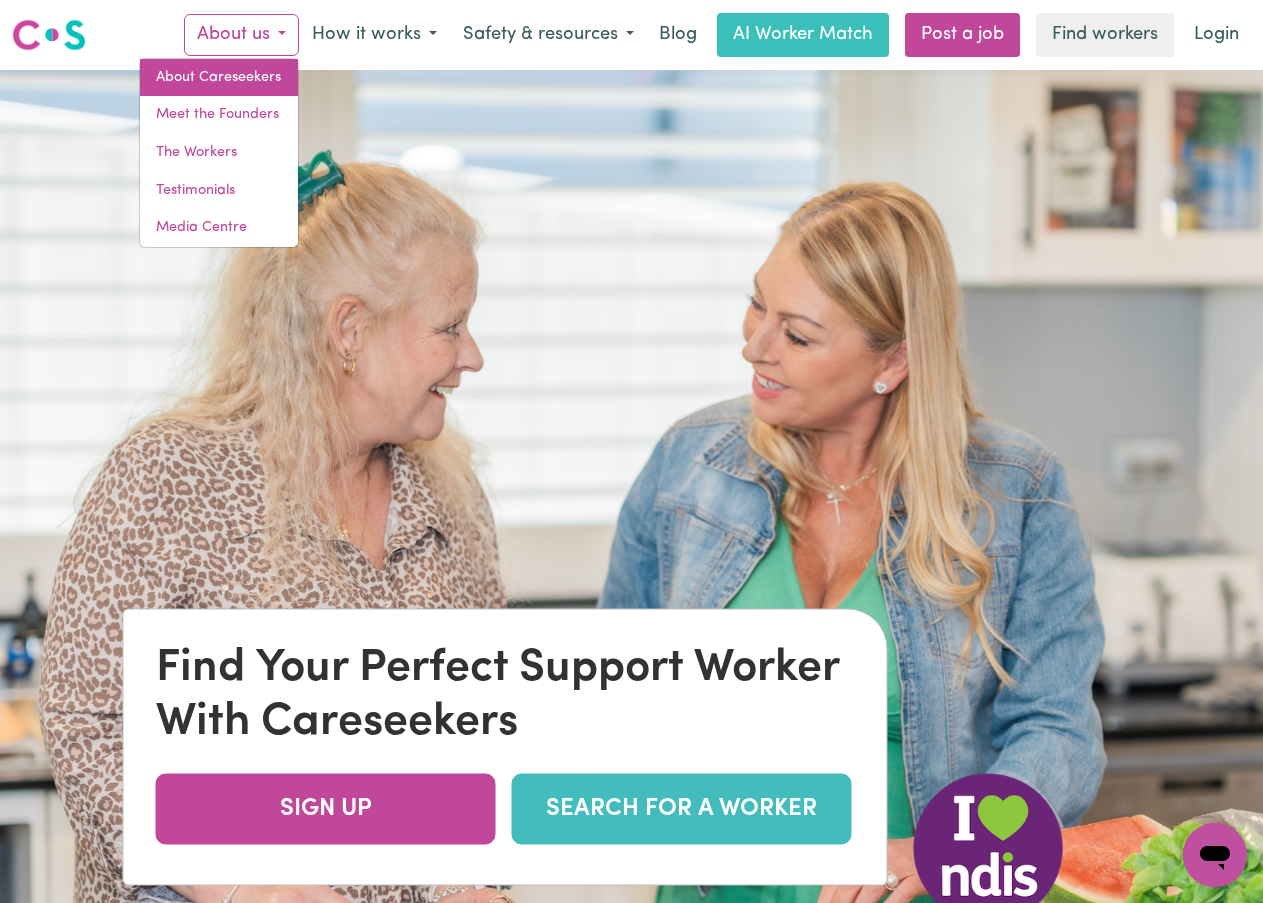 click on "About Careseekers" at bounding box center (219, 78) 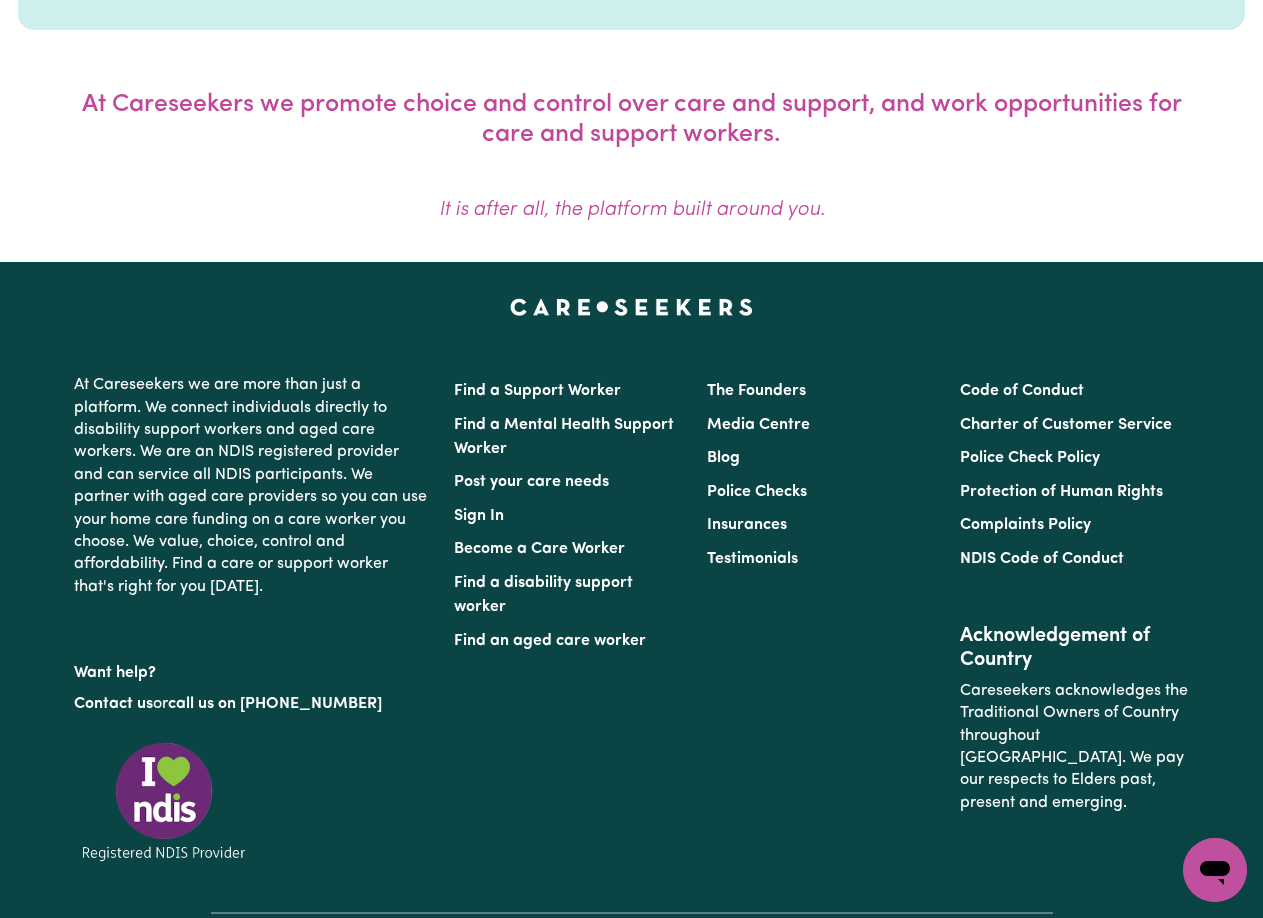 scroll, scrollTop: 1900, scrollLeft: 0, axis: vertical 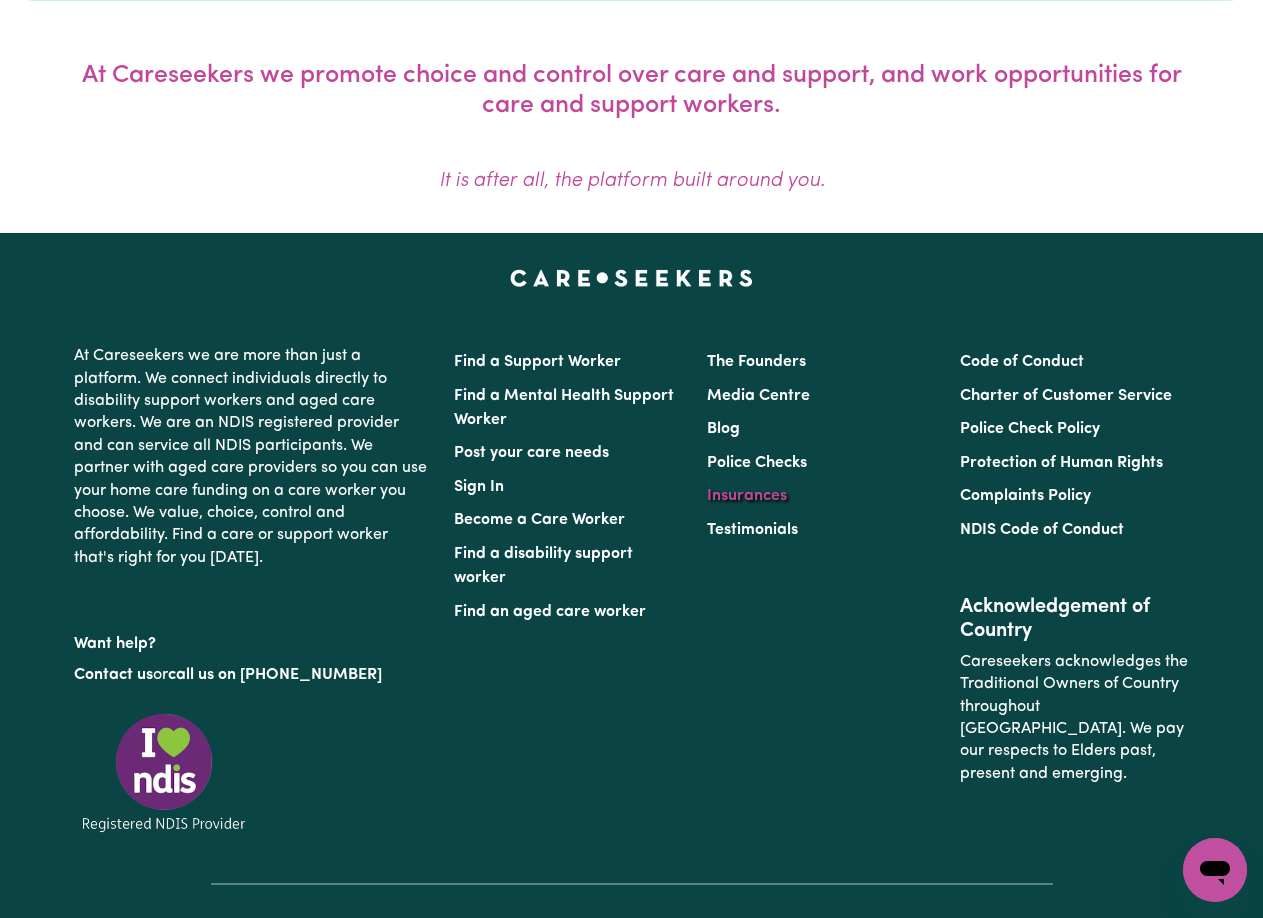 click on "Insurances" at bounding box center [747, 496] 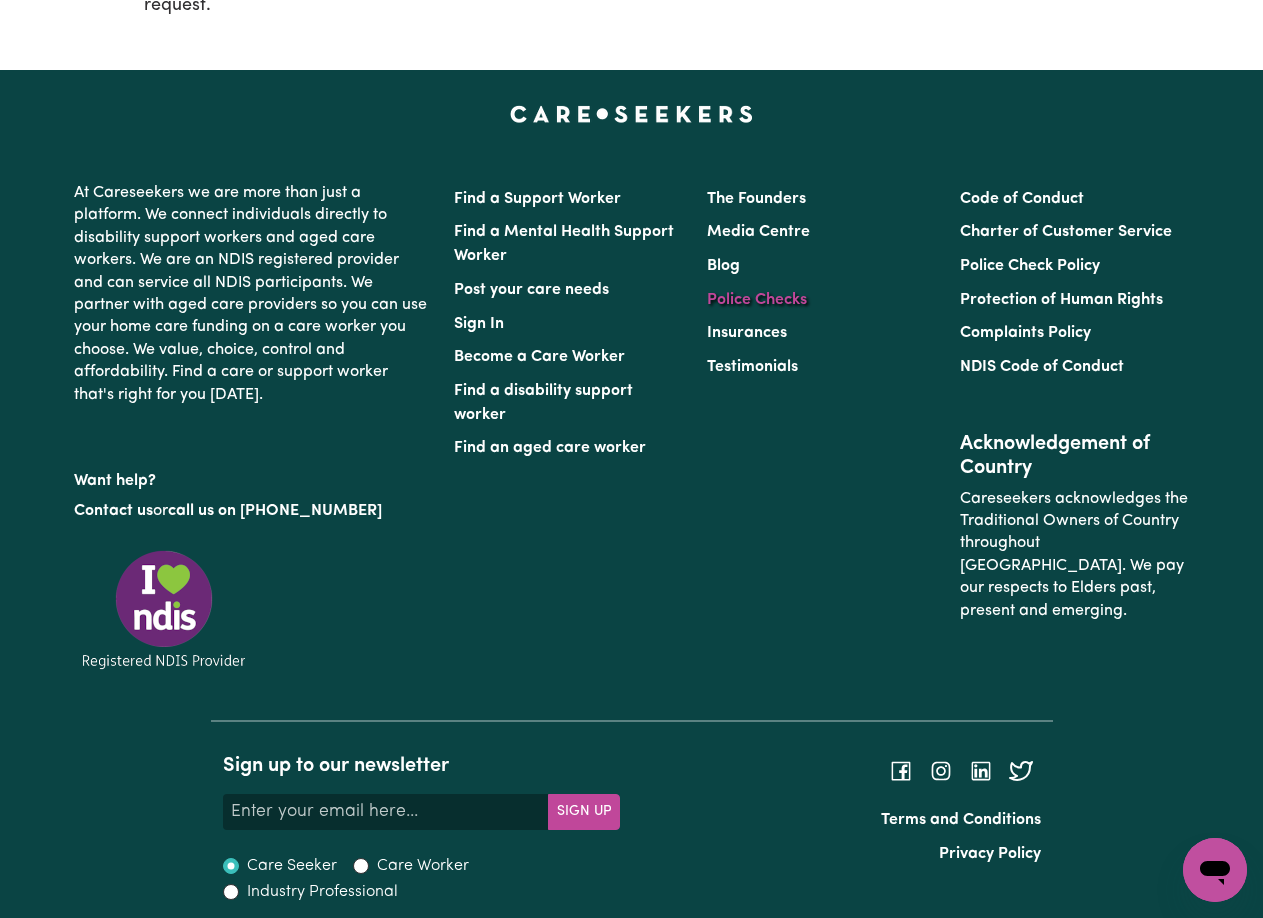 scroll, scrollTop: 3639, scrollLeft: 0, axis: vertical 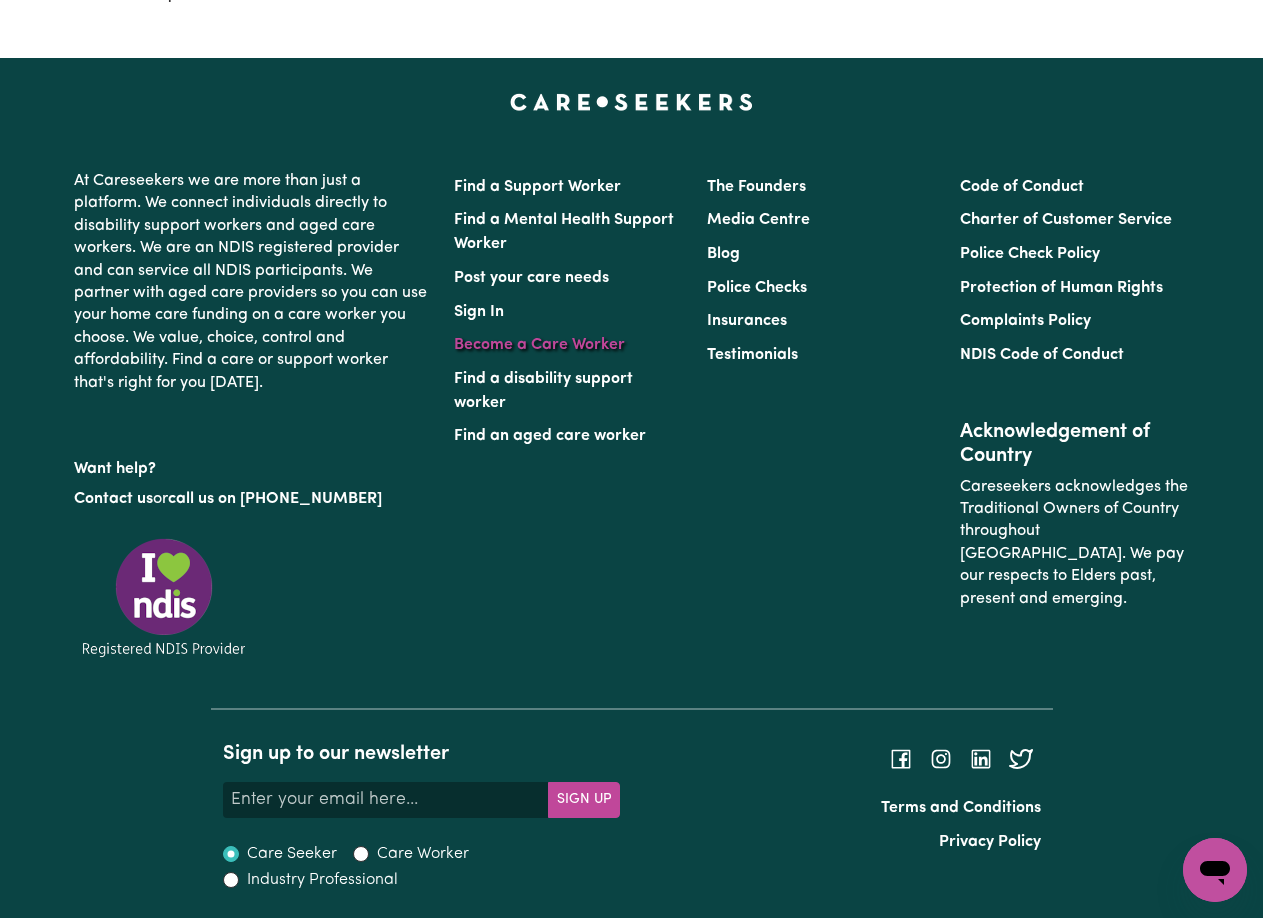 click on "Become a Care Worker" at bounding box center (539, 345) 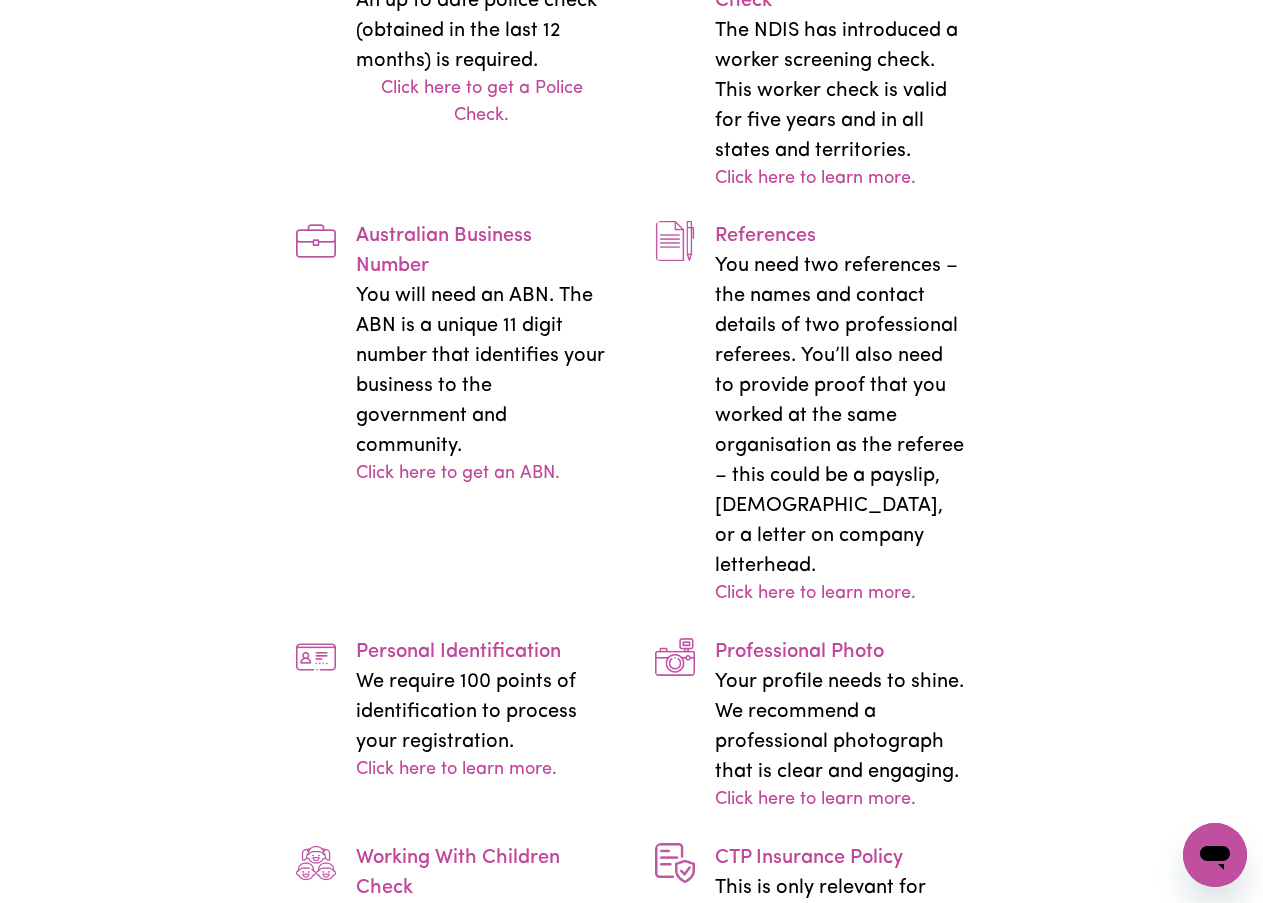 scroll, scrollTop: 4100, scrollLeft: 0, axis: vertical 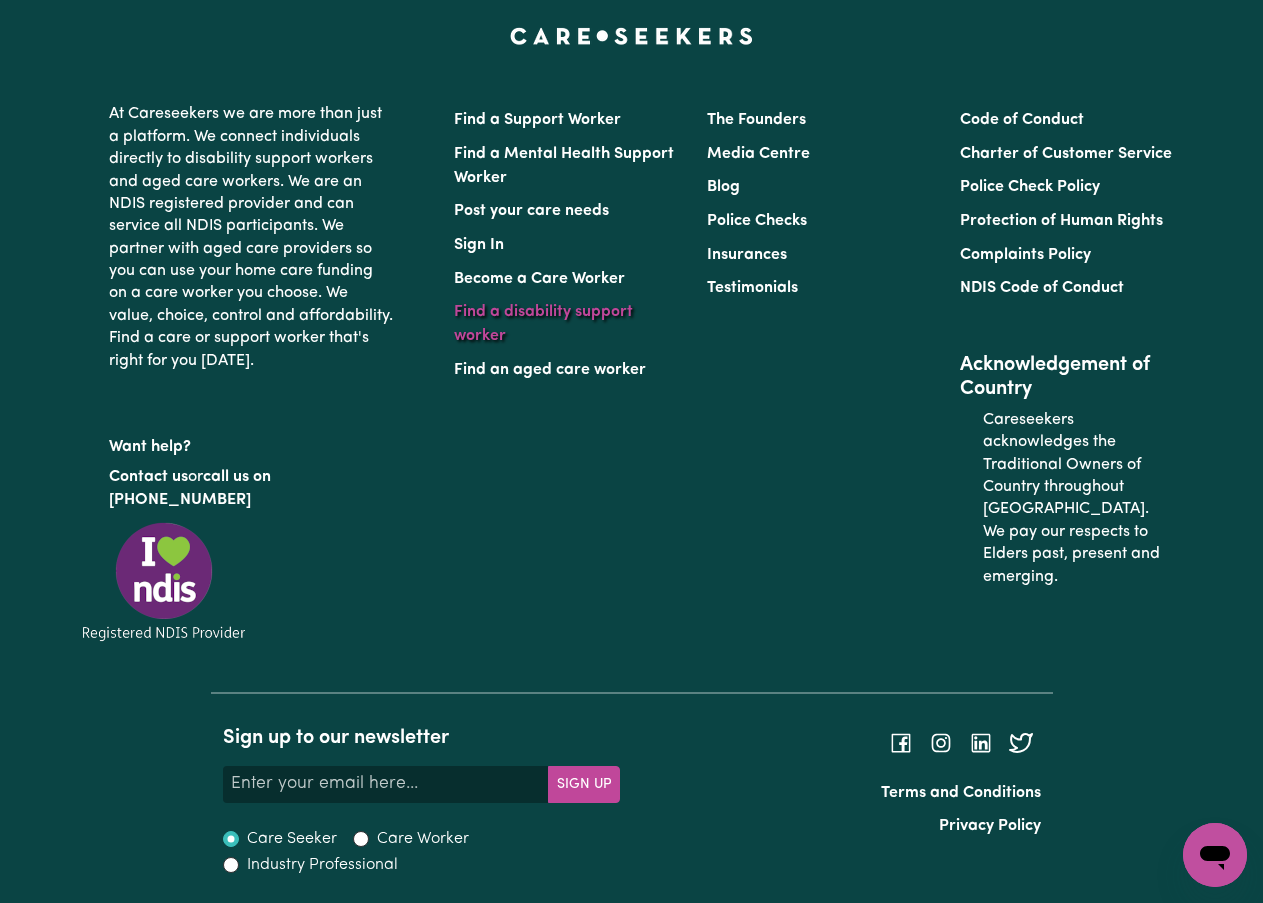 click on "Find a disability support worker" at bounding box center [543, 324] 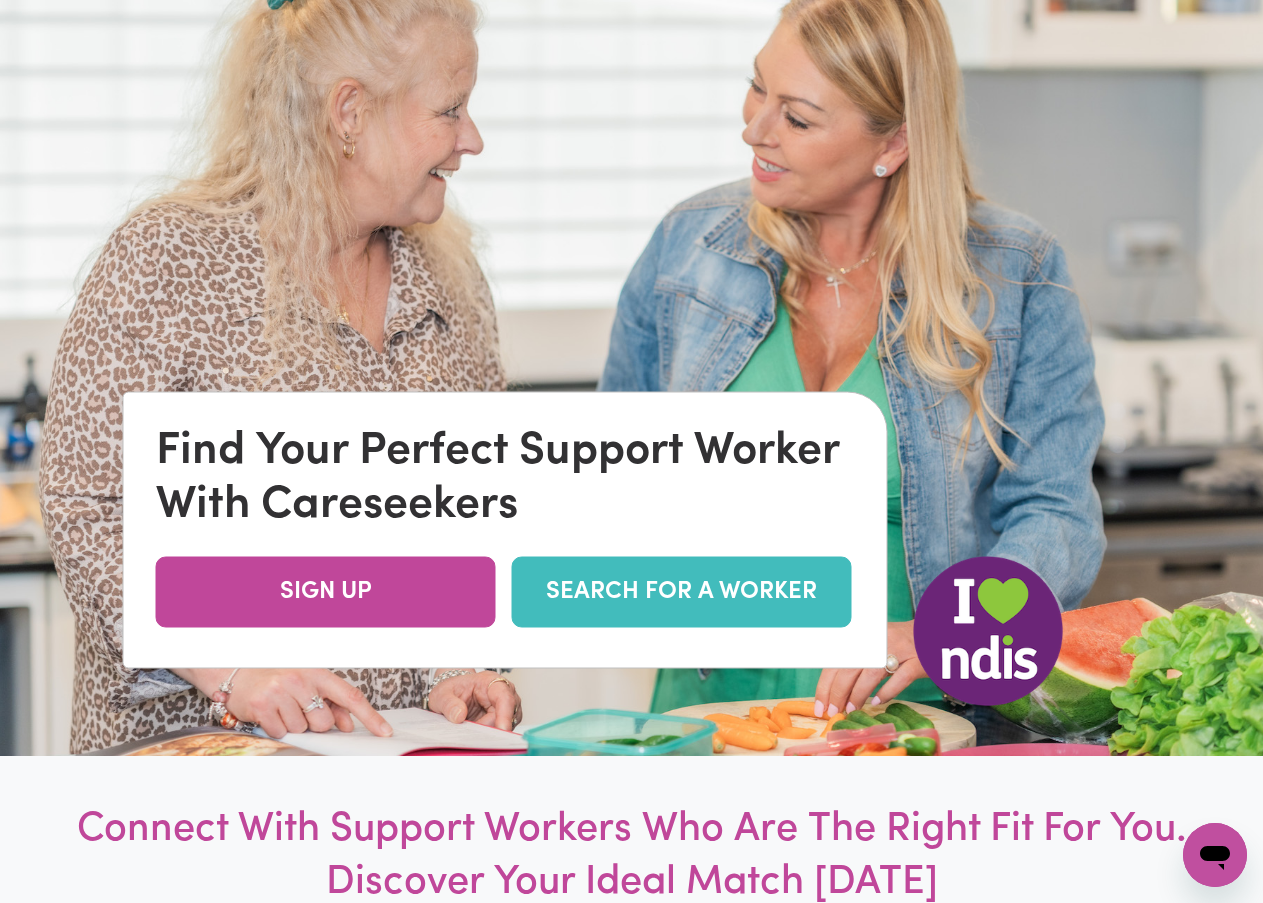 scroll, scrollTop: 0, scrollLeft: 0, axis: both 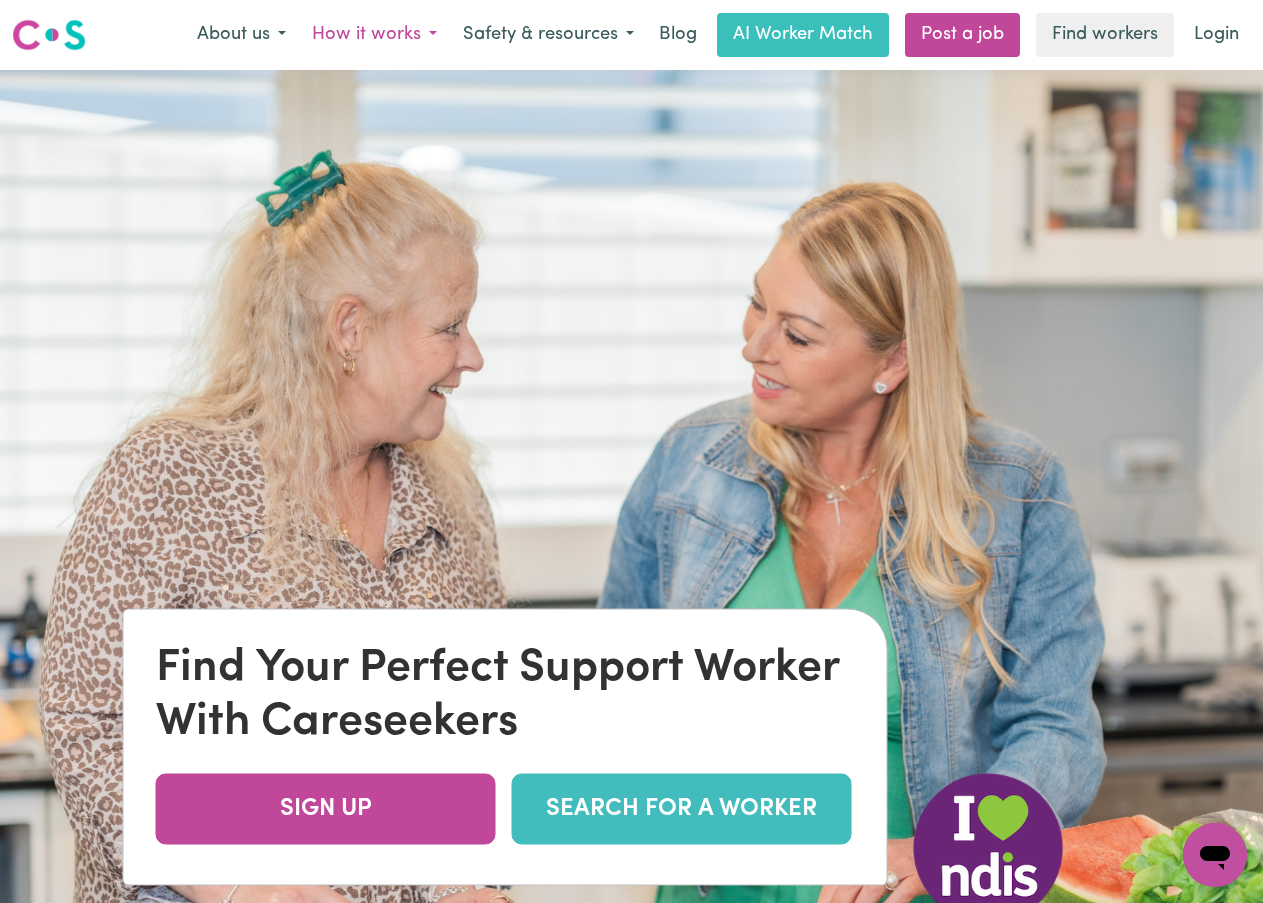 click on "How it works" at bounding box center [374, 35] 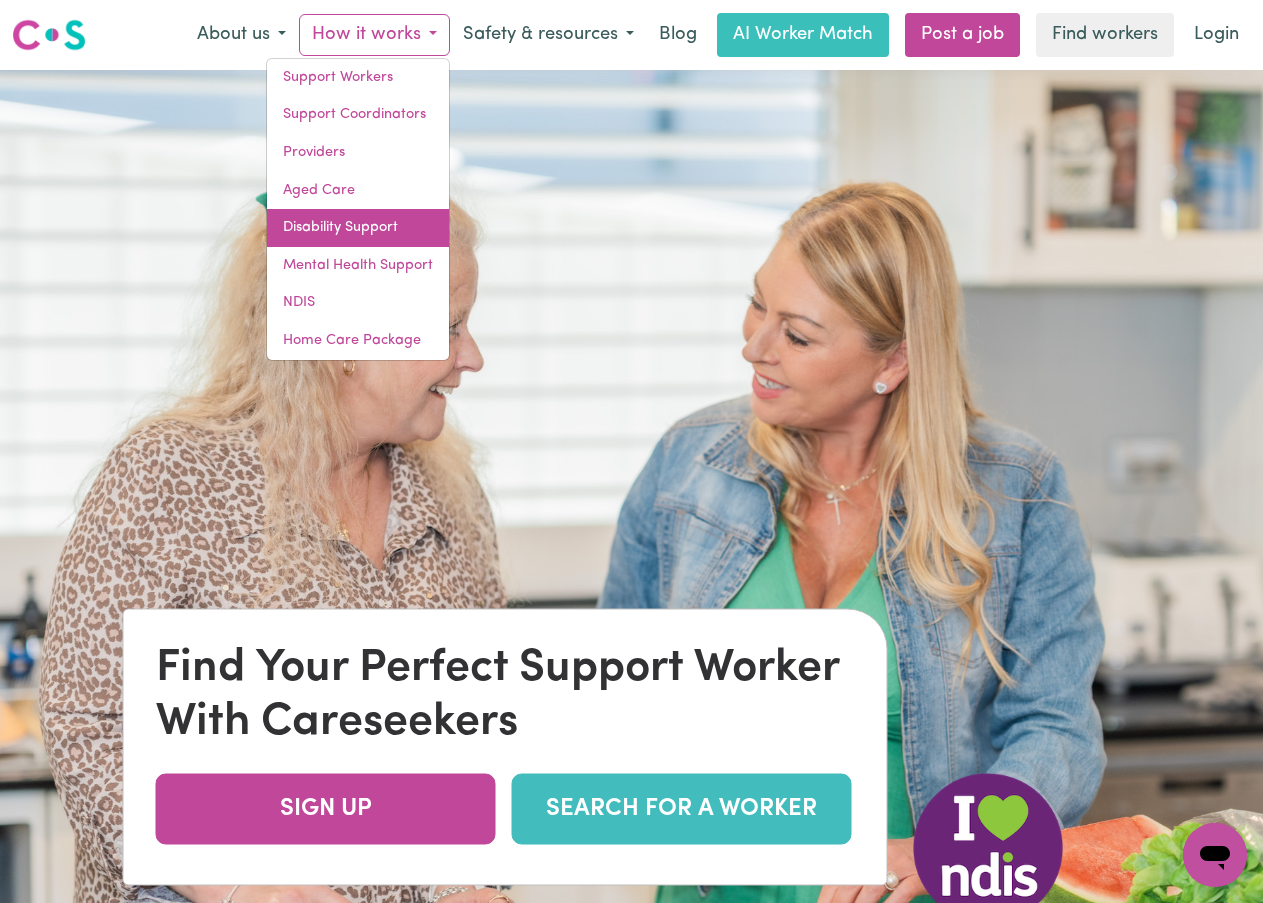 click on "Disability Support" at bounding box center [358, 228] 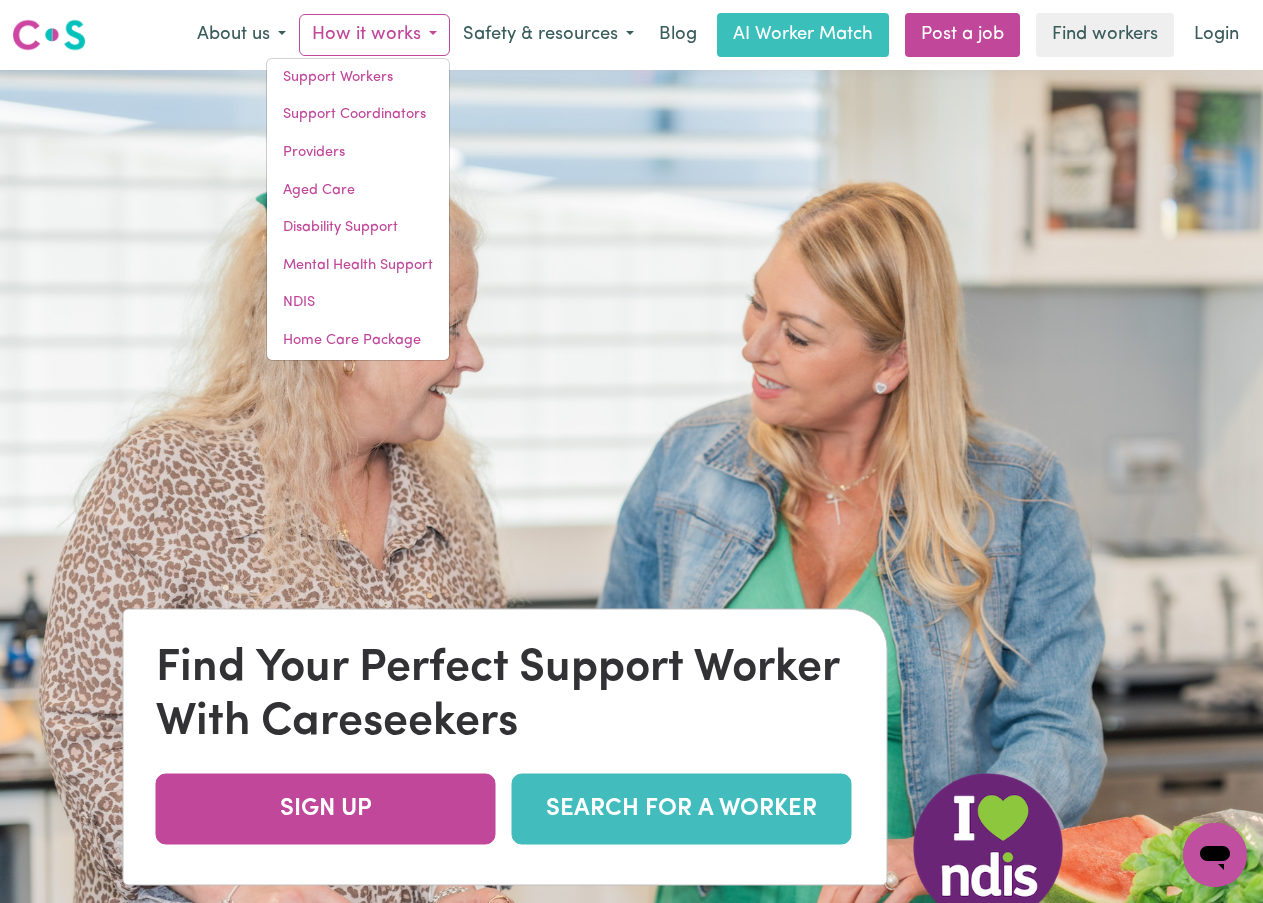 click at bounding box center [631, 521] 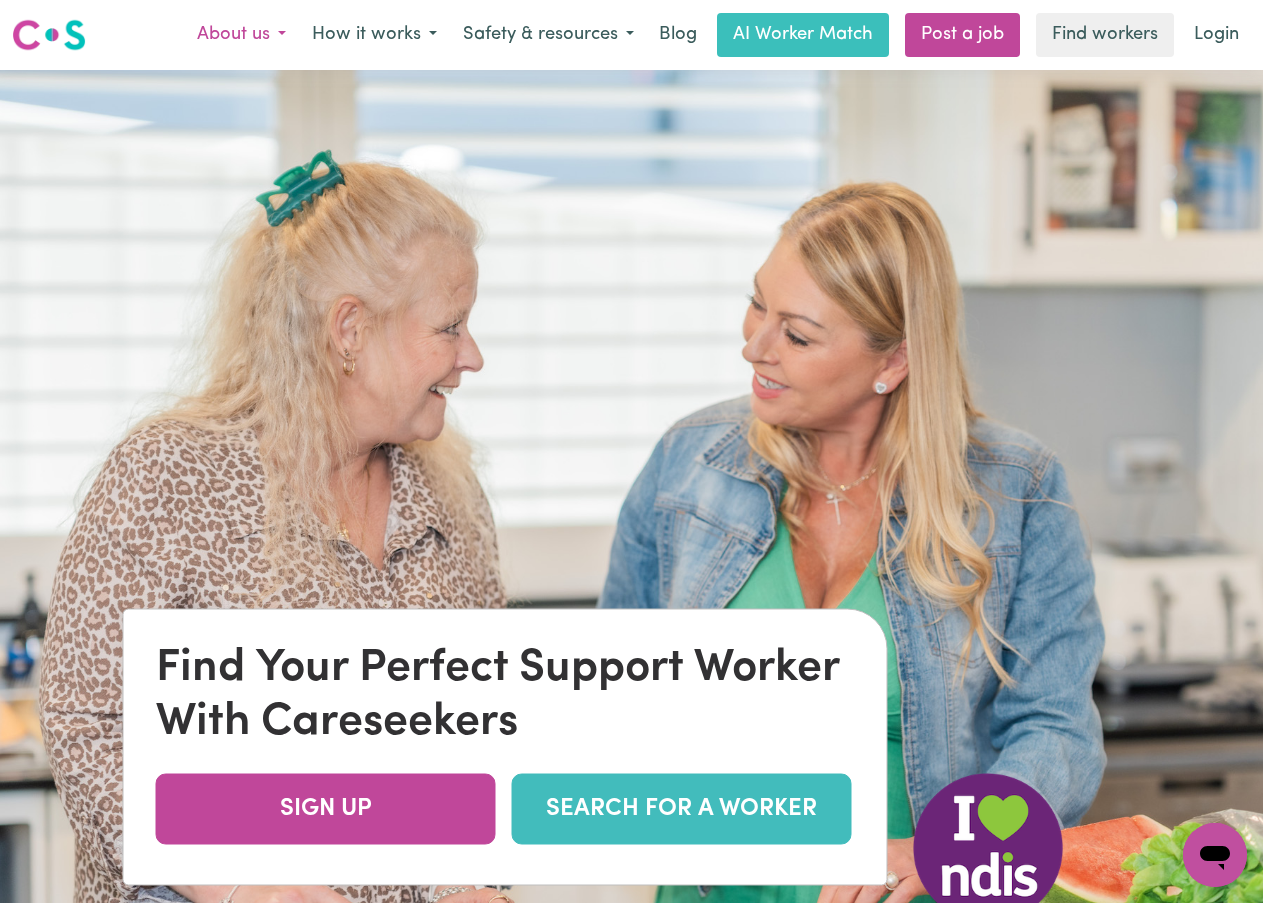 click on "About us" at bounding box center (241, 35) 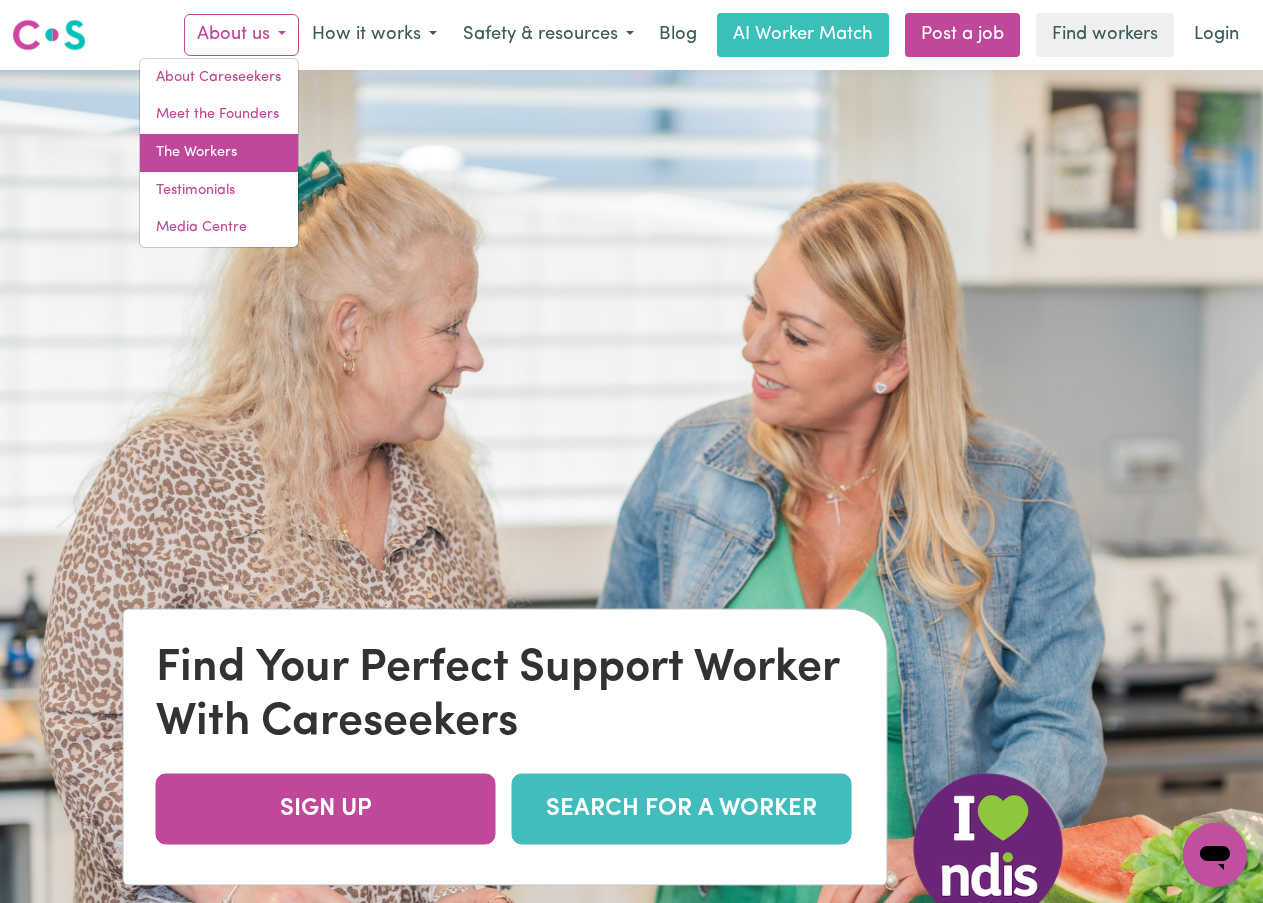 click on "The Workers" at bounding box center [219, 153] 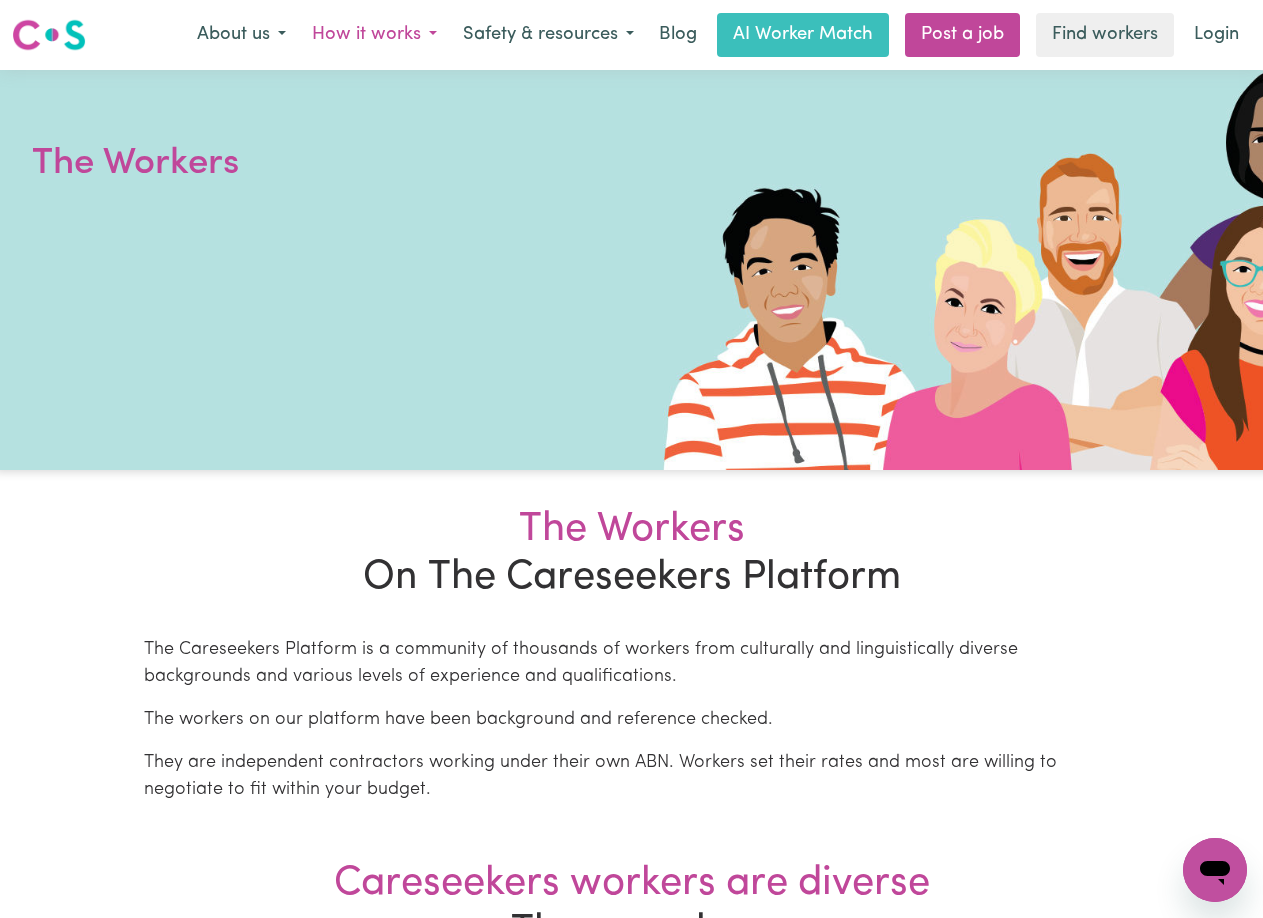 click on "How it works" at bounding box center (374, 35) 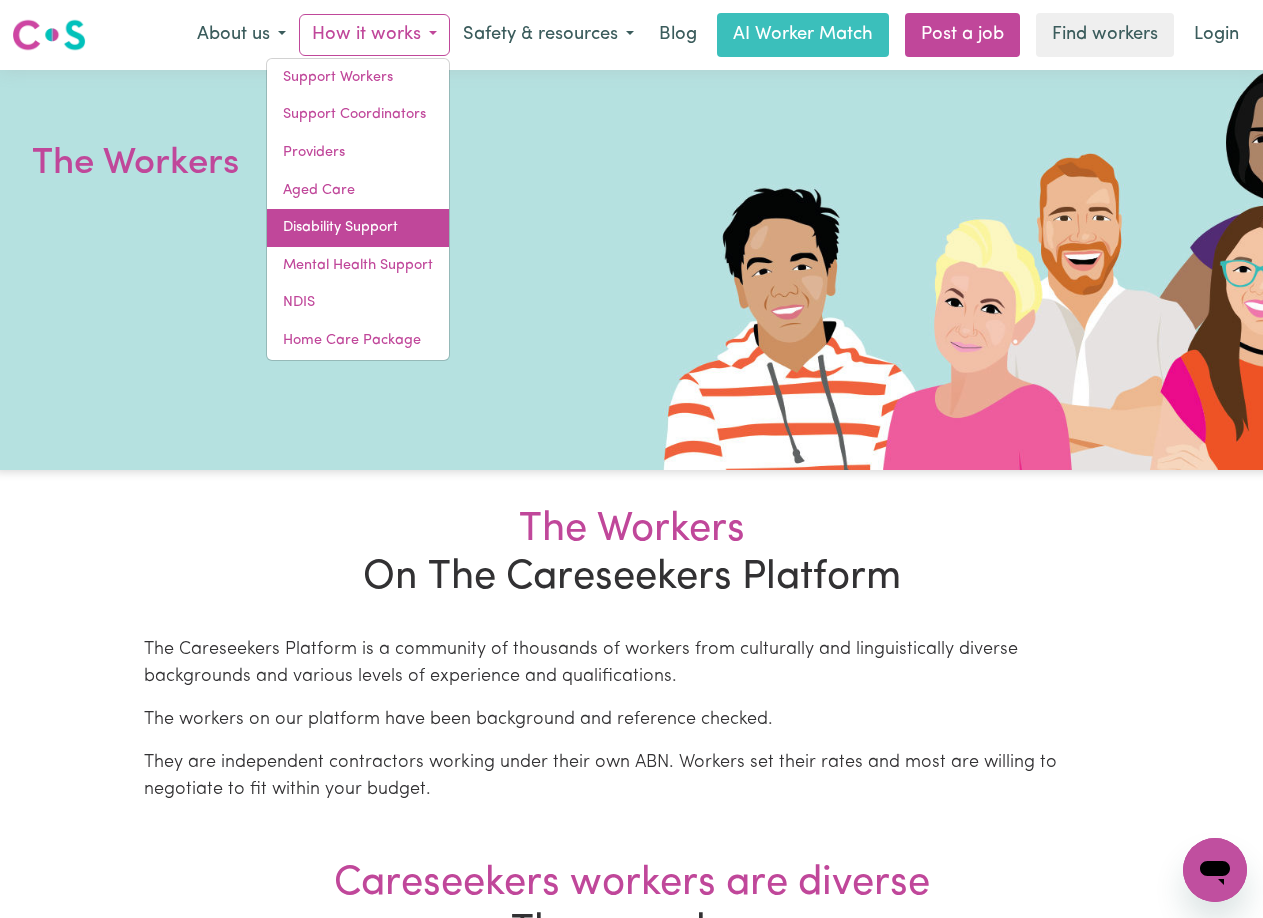 click on "Disability Support" at bounding box center [358, 228] 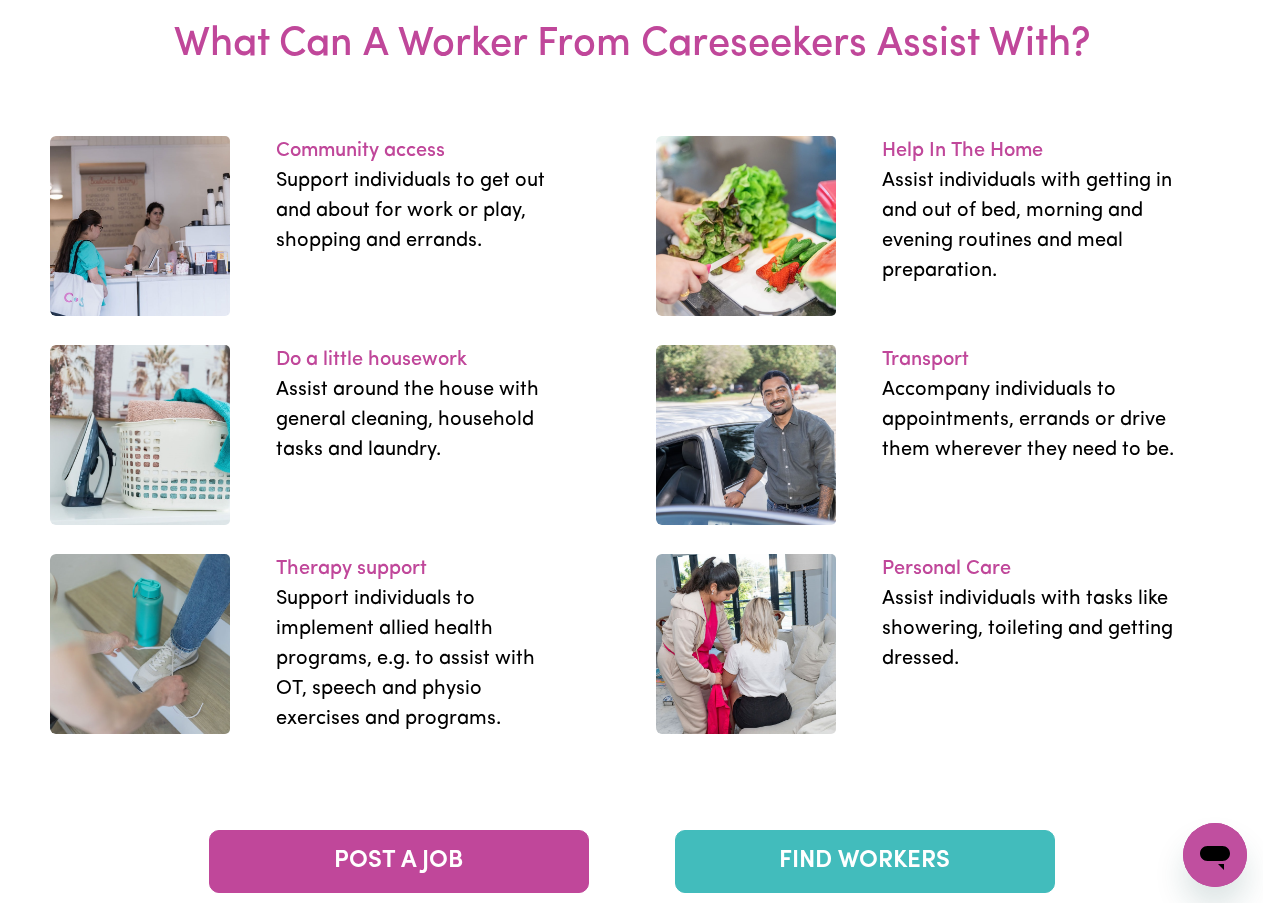 scroll, scrollTop: 2900, scrollLeft: 0, axis: vertical 